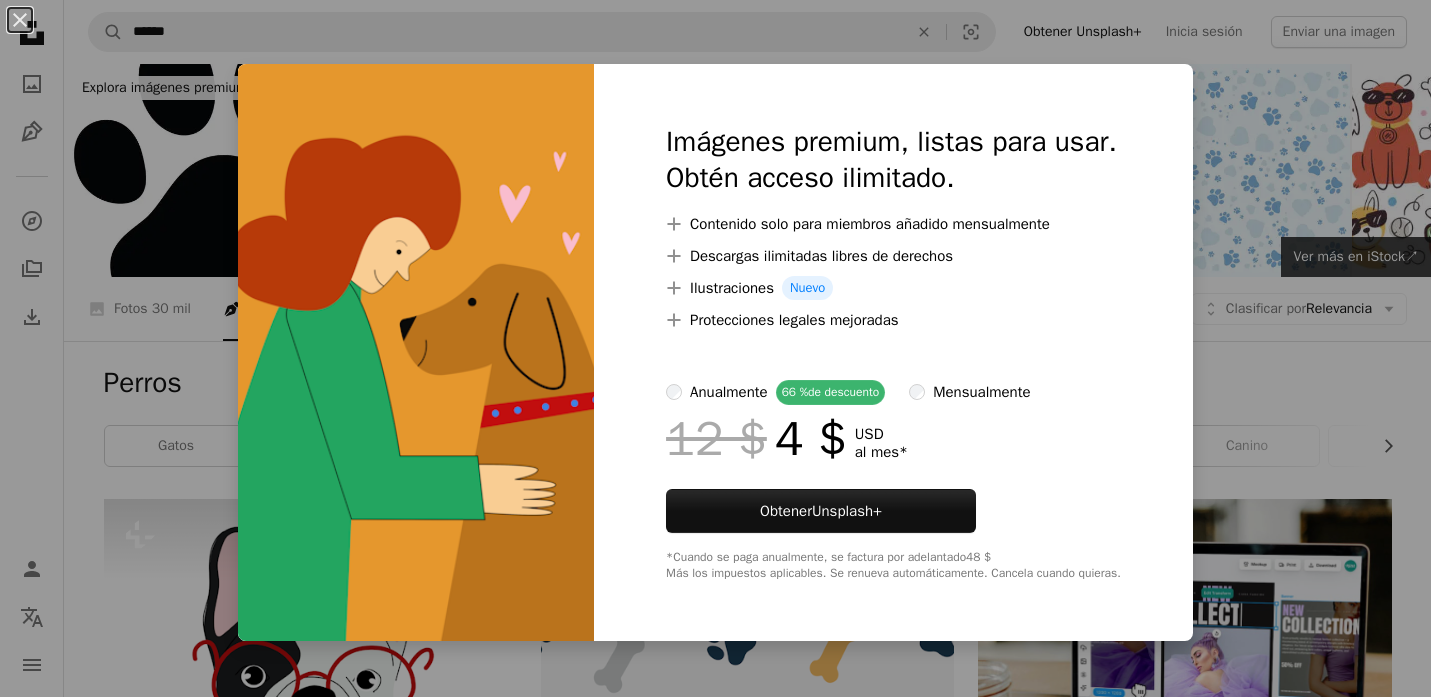 scroll, scrollTop: 5573, scrollLeft: 0, axis: vertical 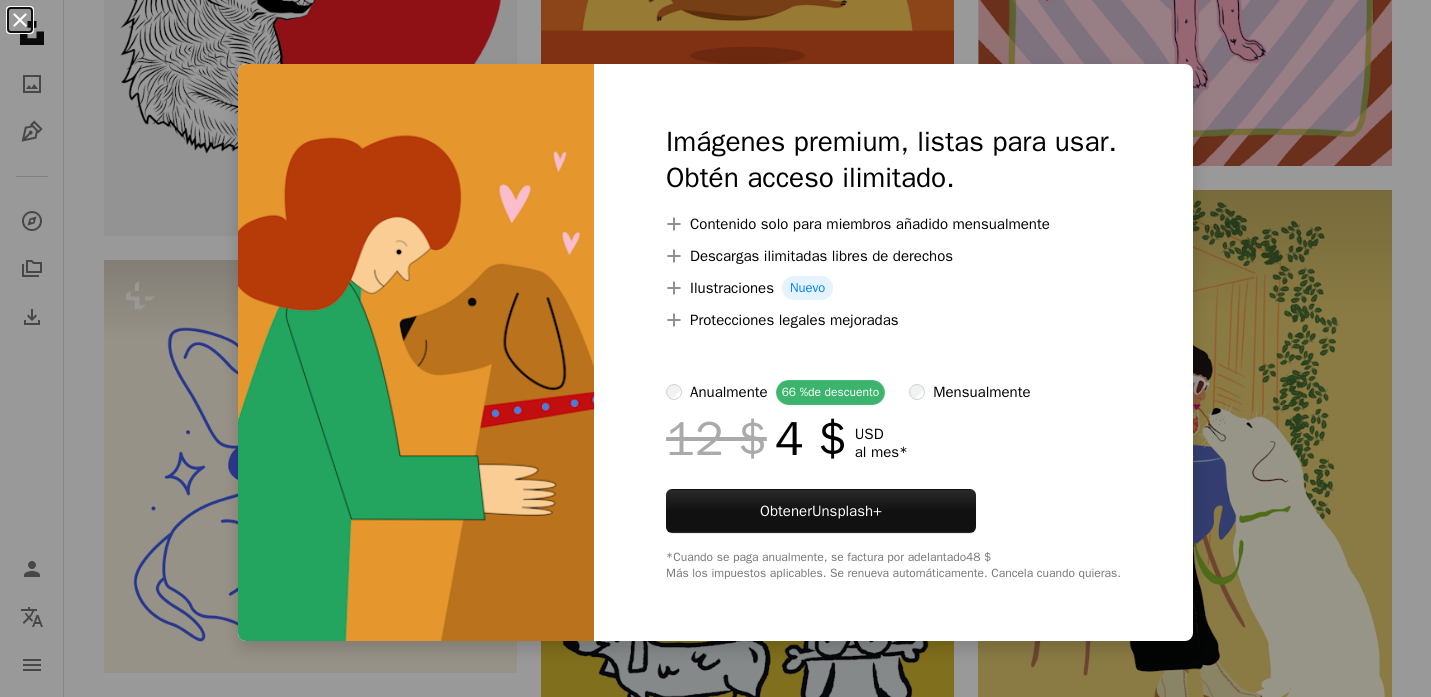 click on "An X shape" at bounding box center (20, 20) 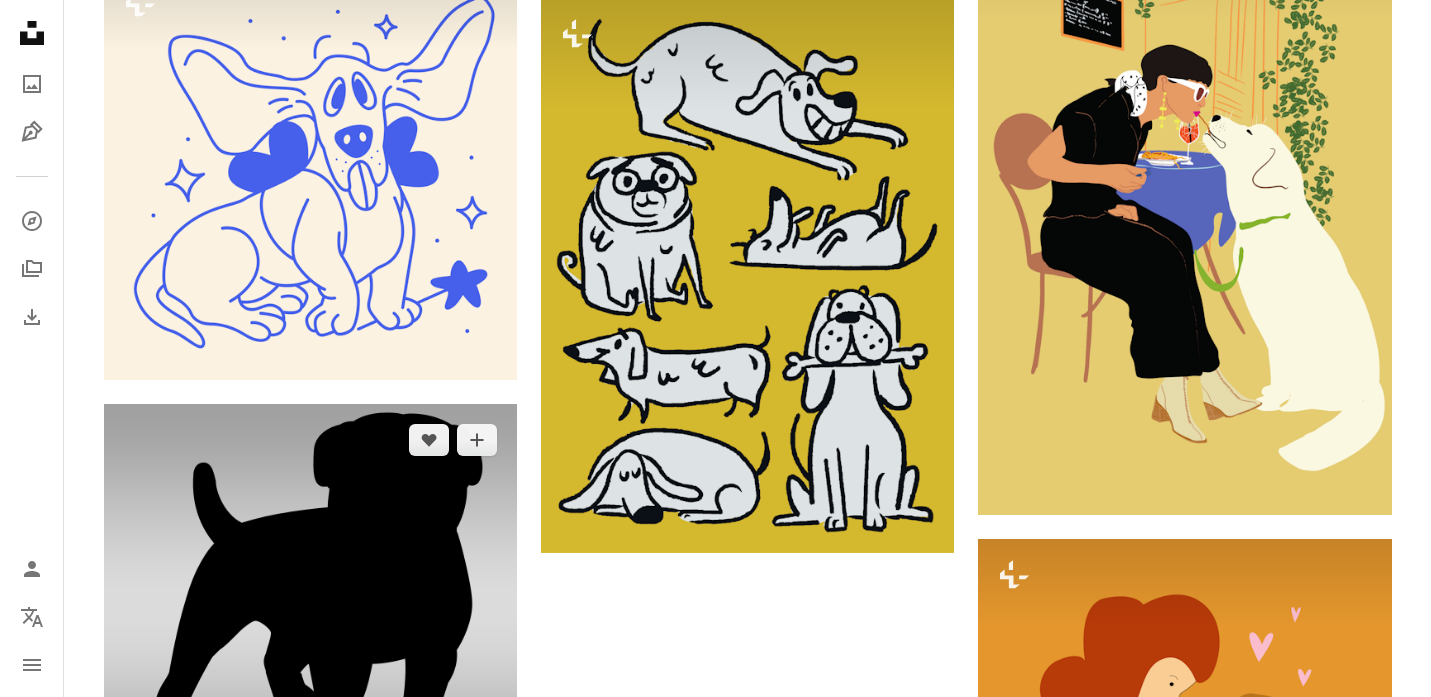 scroll, scrollTop: 5867, scrollLeft: 0, axis: vertical 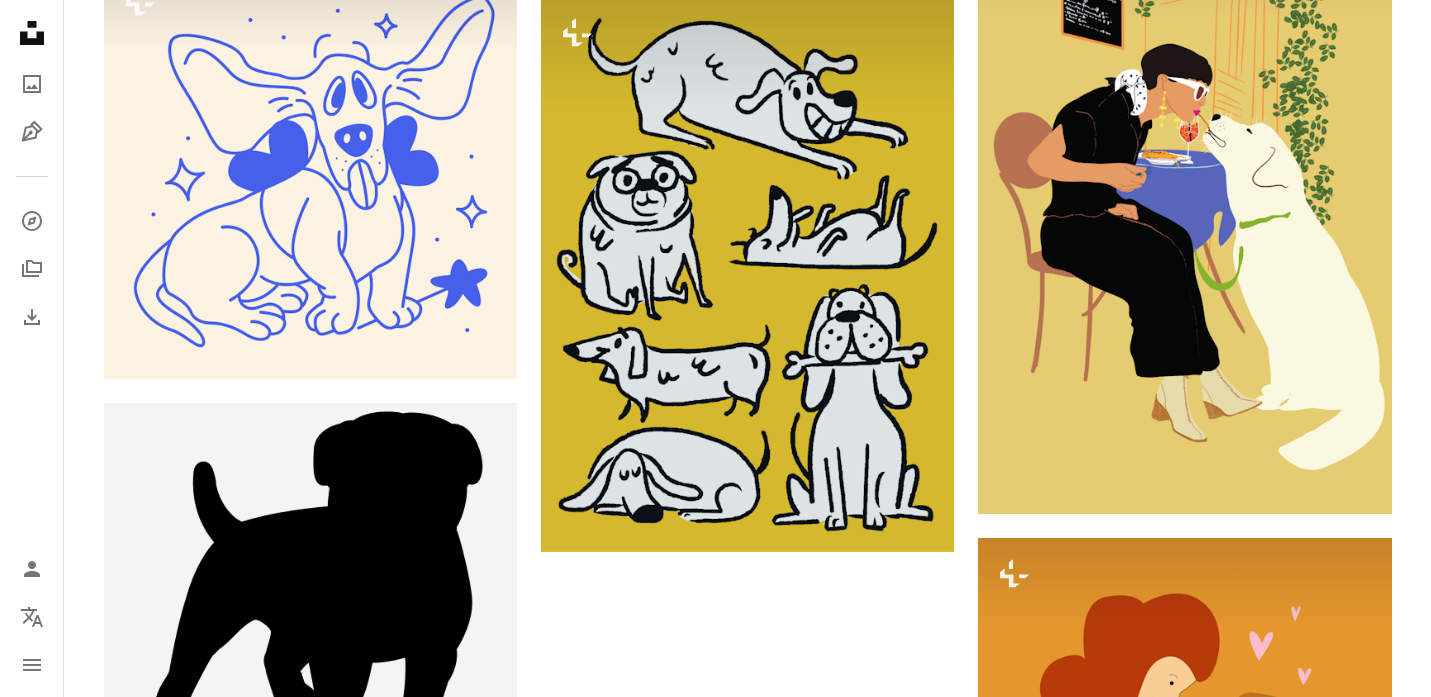 click at bounding box center (310, 1046) 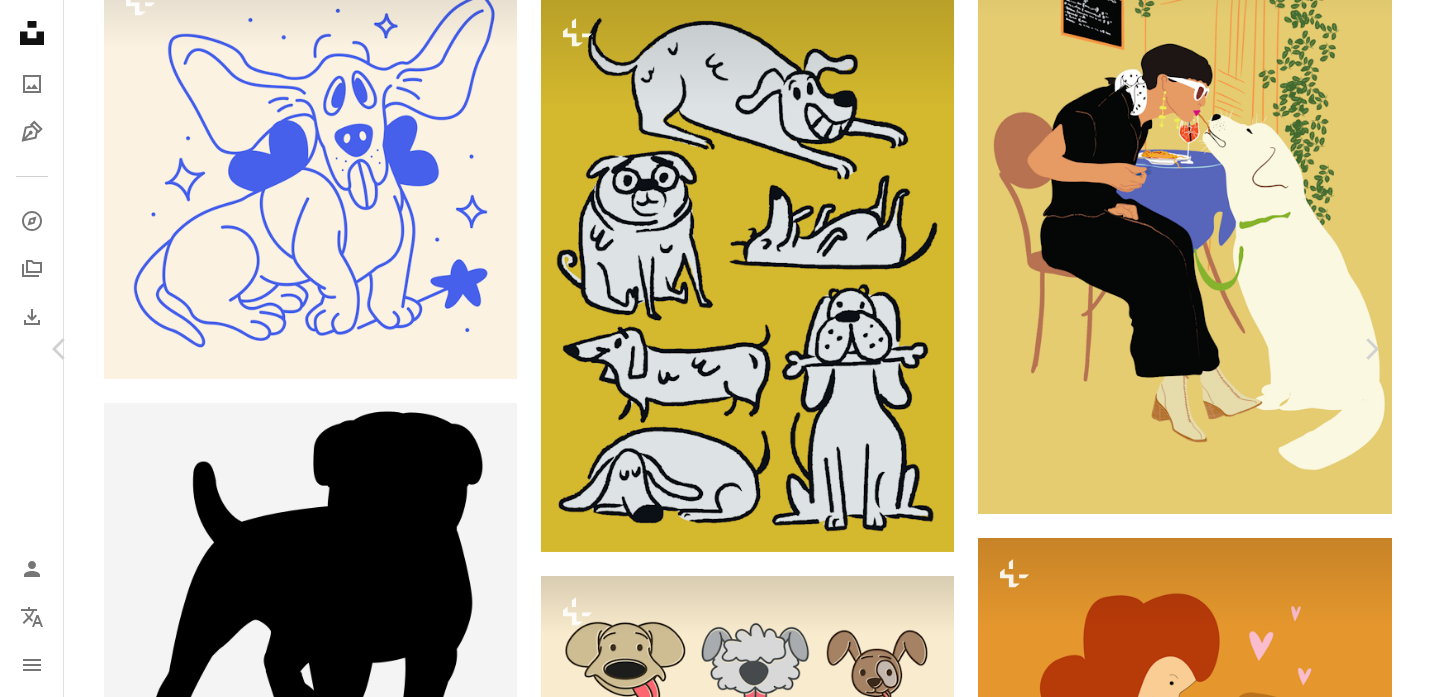 click on "A lock Descargar" at bounding box center [1219, 5727] 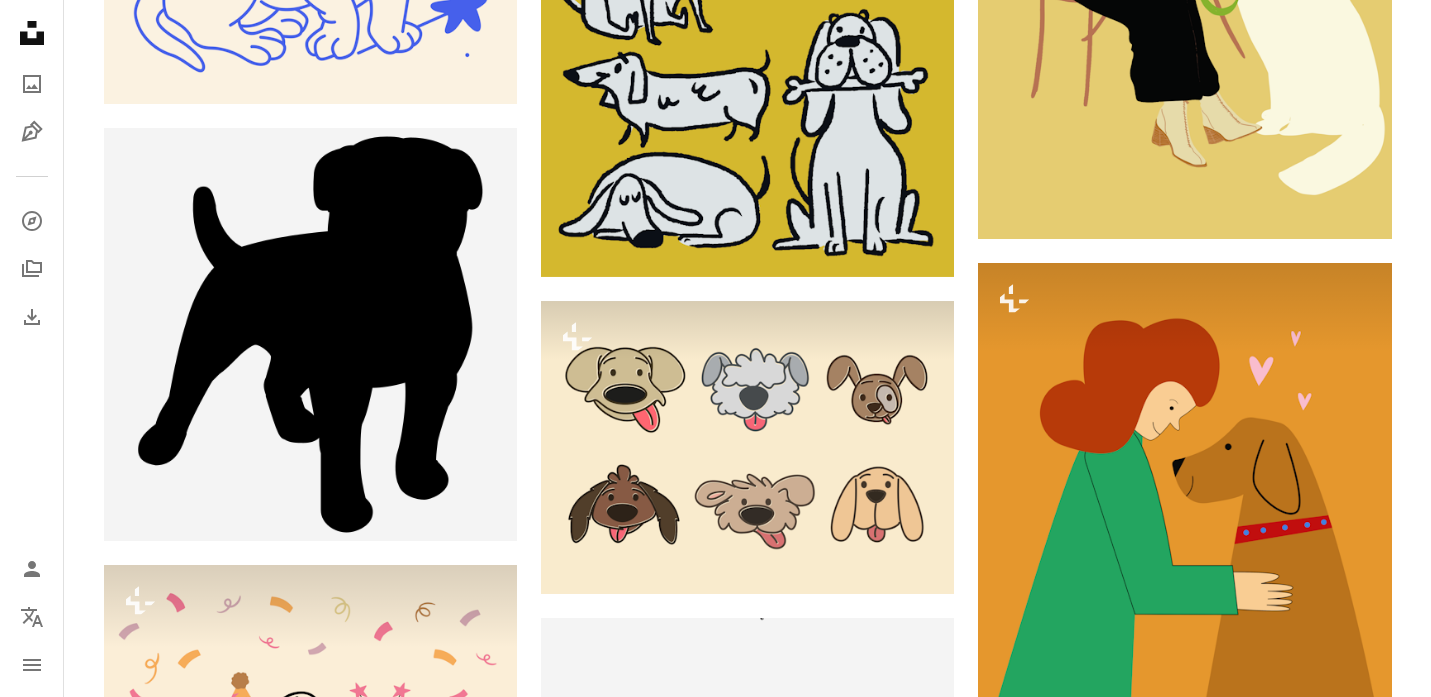 scroll, scrollTop: 6165, scrollLeft: 0, axis: vertical 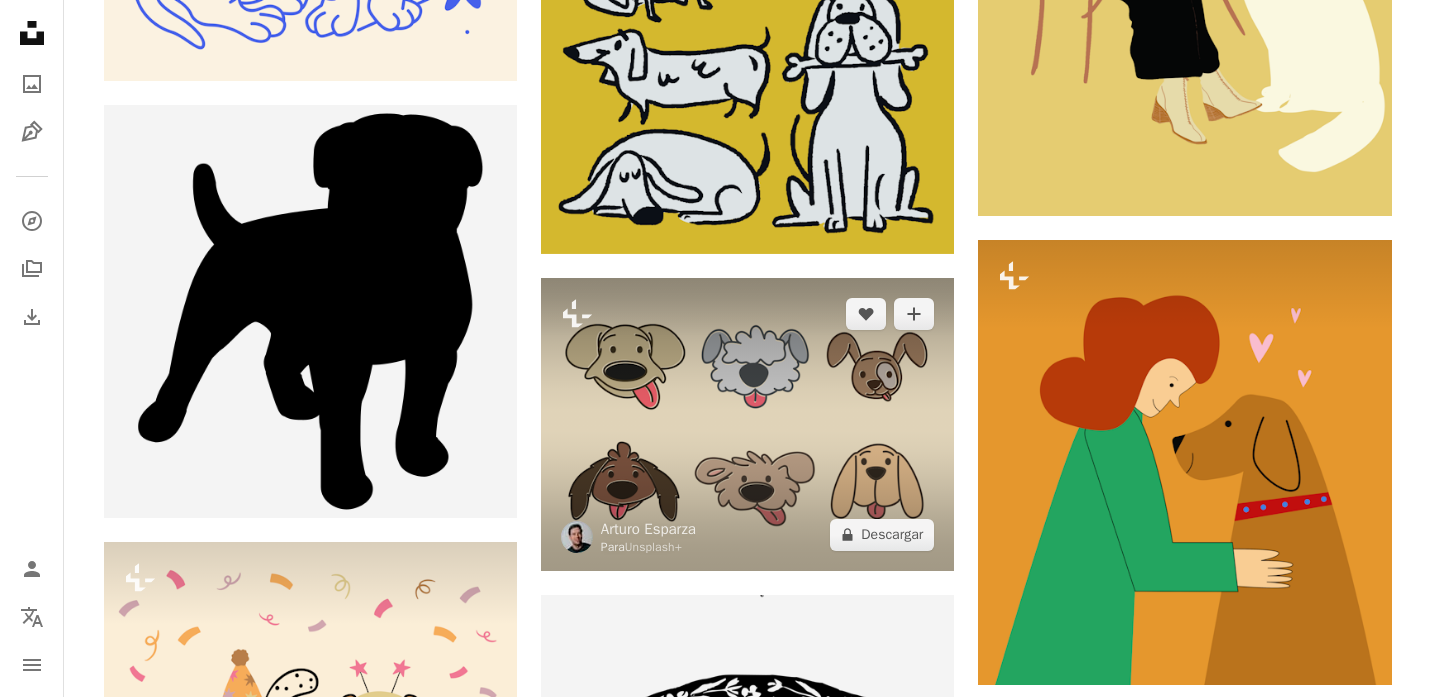 click at bounding box center [747, 424] 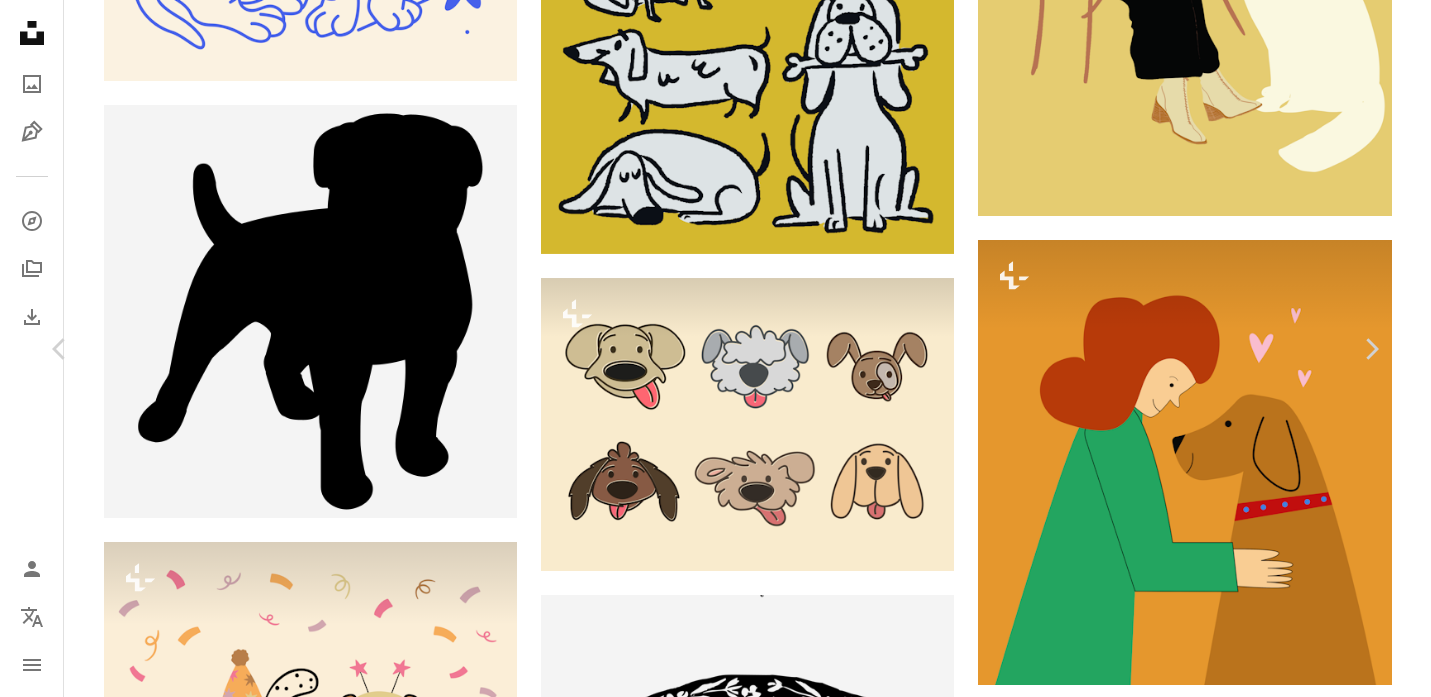 click on "A lock Descargar" at bounding box center (1219, 5429) 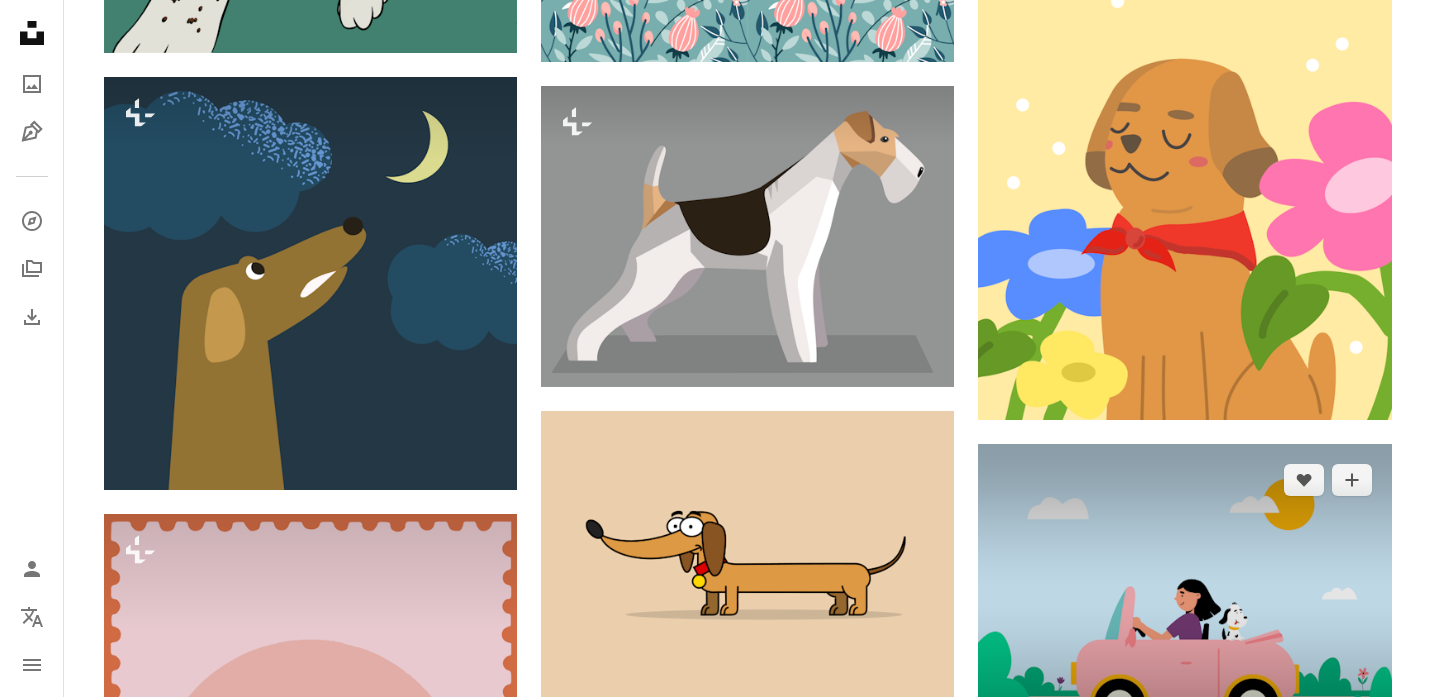 scroll, scrollTop: 8870, scrollLeft: 0, axis: vertical 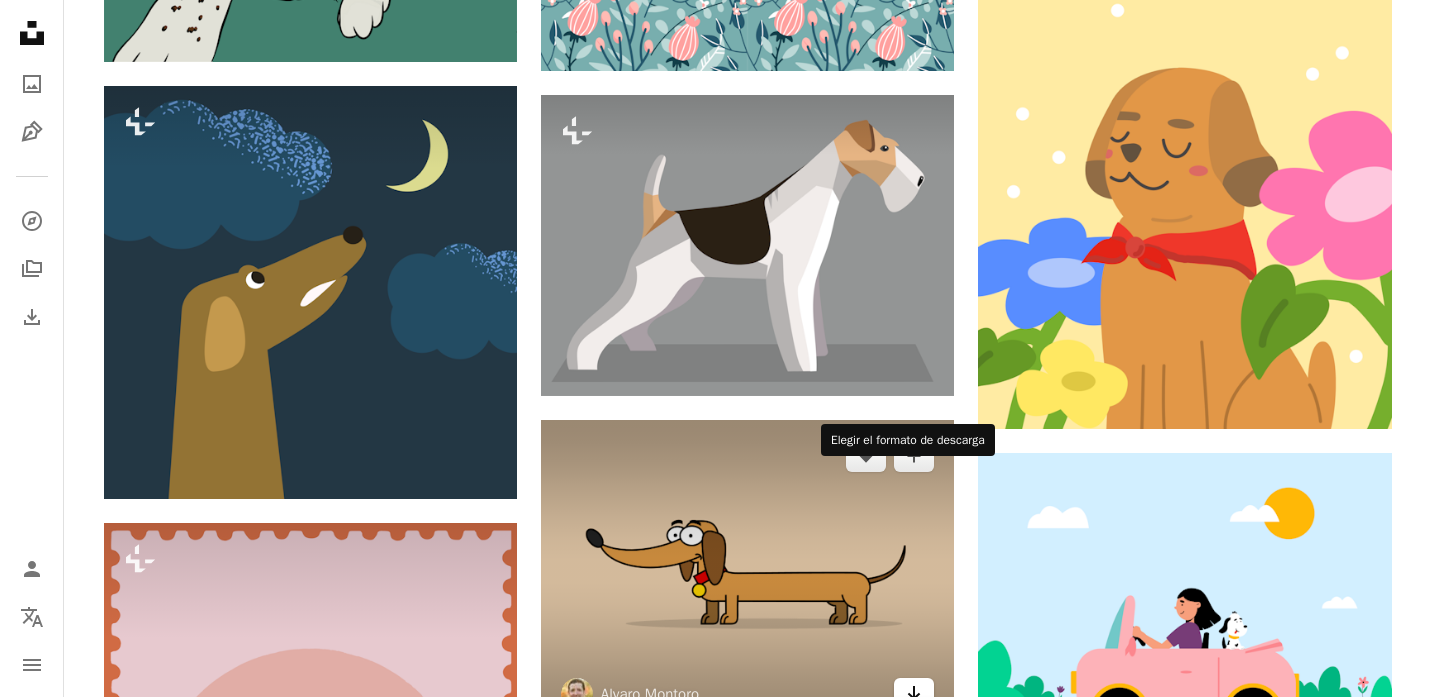 click on "Arrow pointing down" 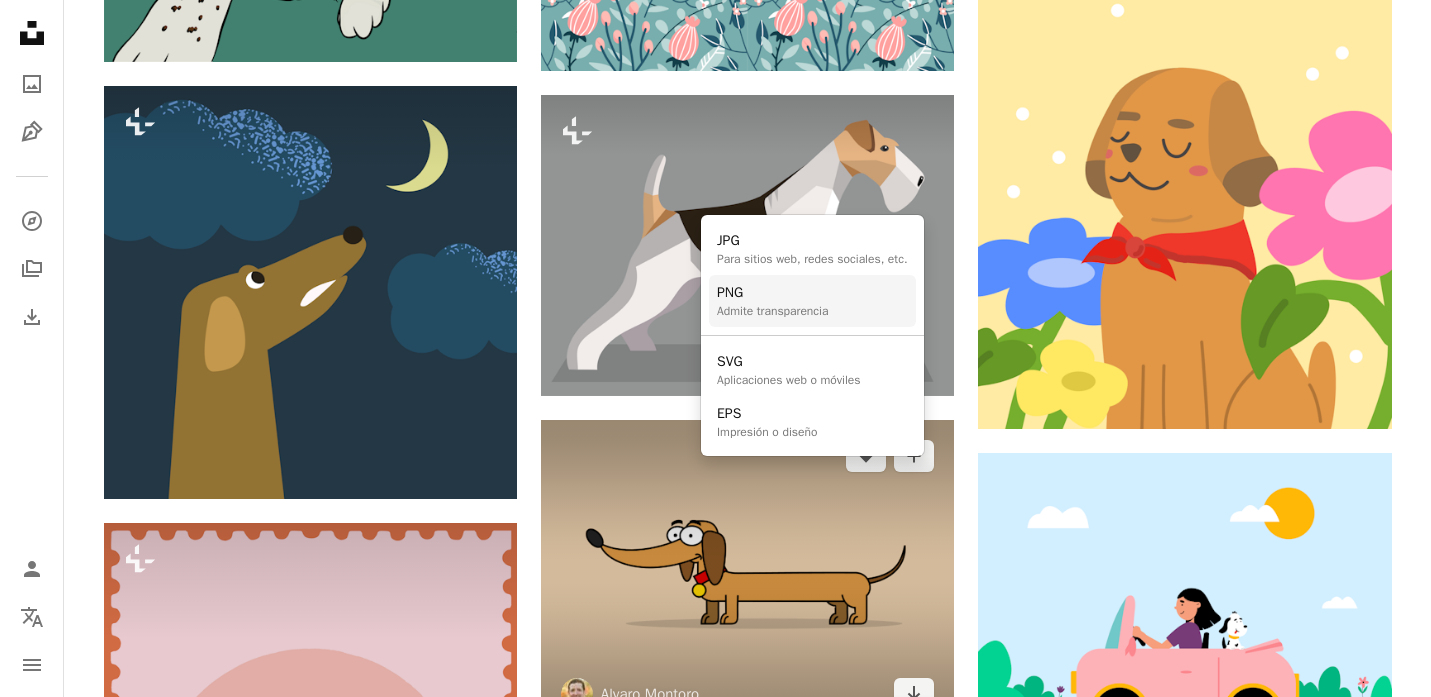 click on "Admite transparencia" at bounding box center (772, 311) 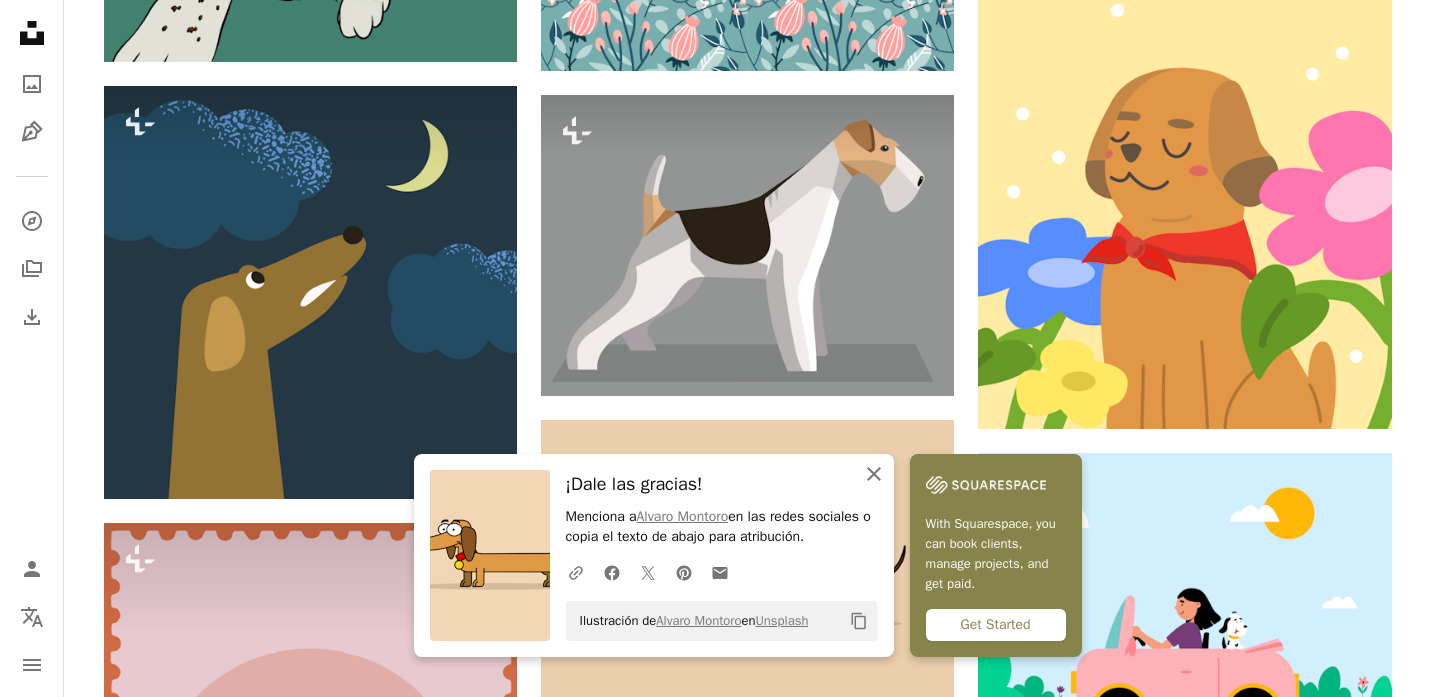 click on "An X shape" 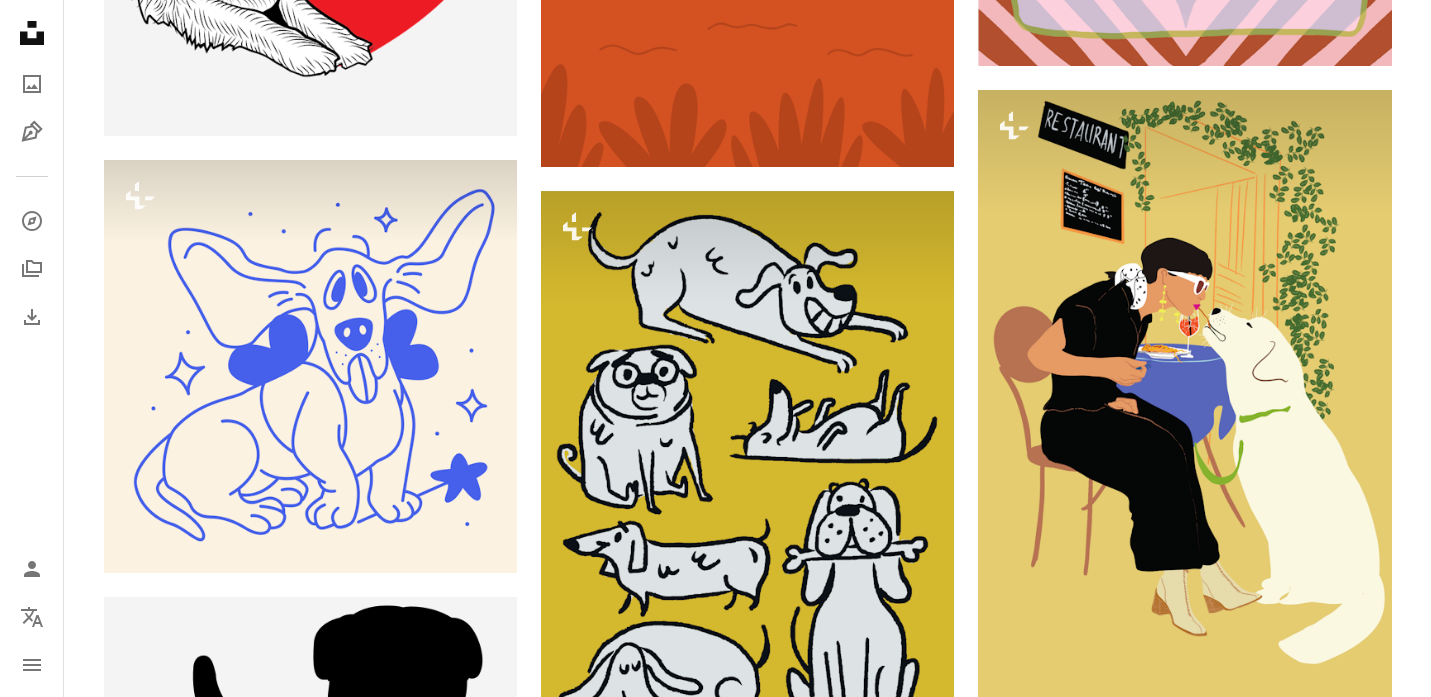 scroll, scrollTop: 5798, scrollLeft: 0, axis: vertical 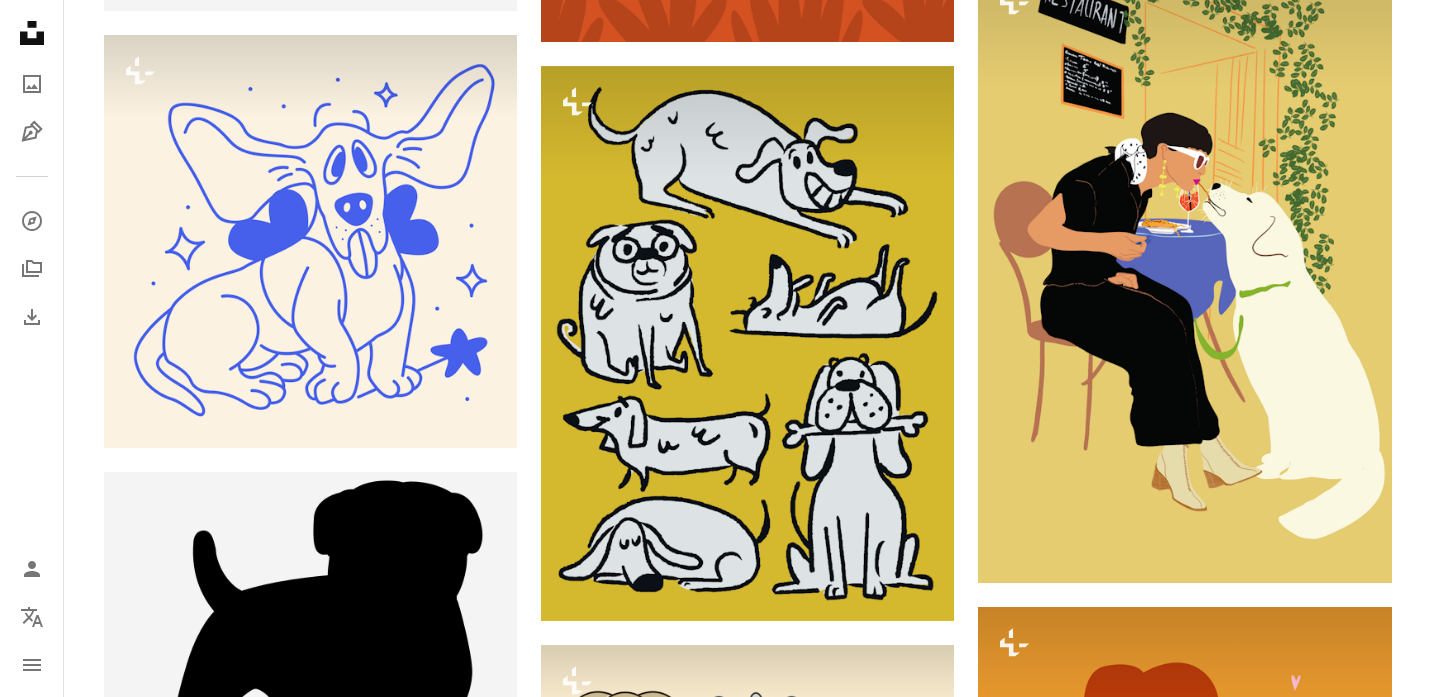 click on "A lock Descargar" at bounding box center (445, 1287) 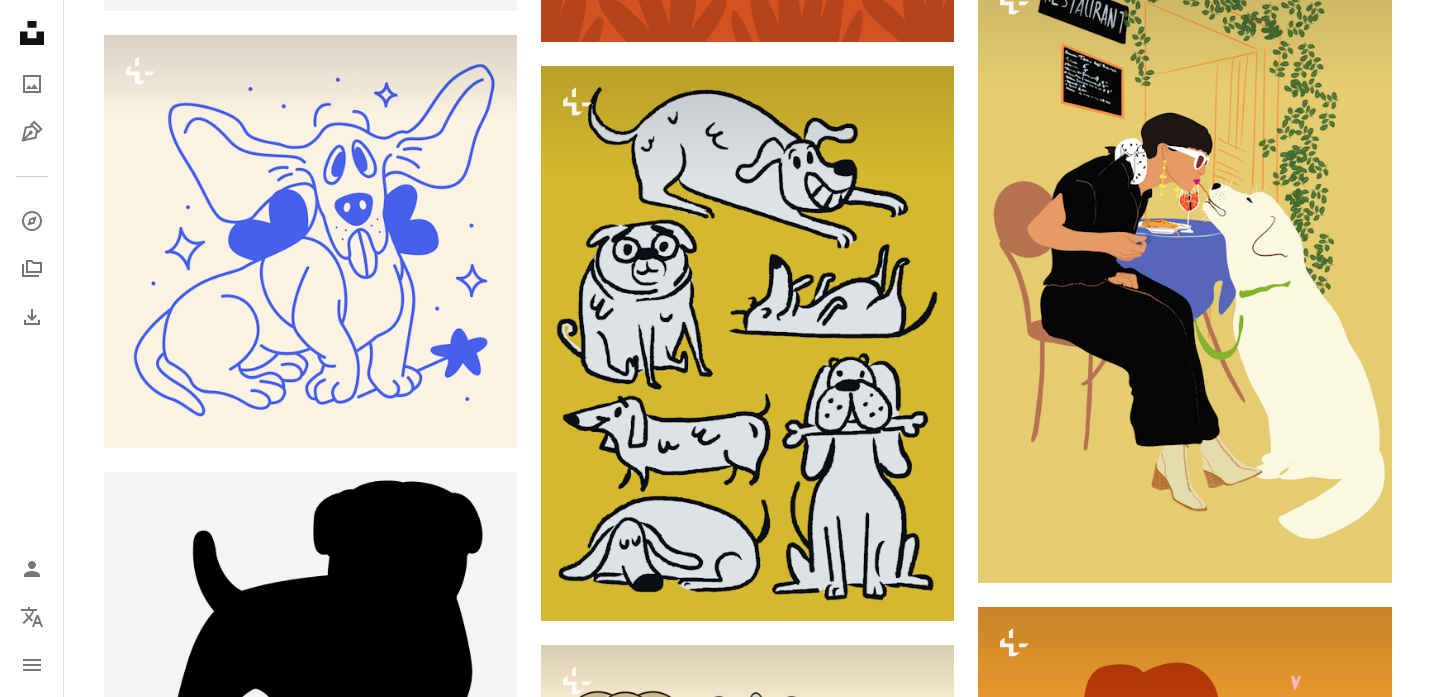 click on "An X shape" at bounding box center [20, 20] 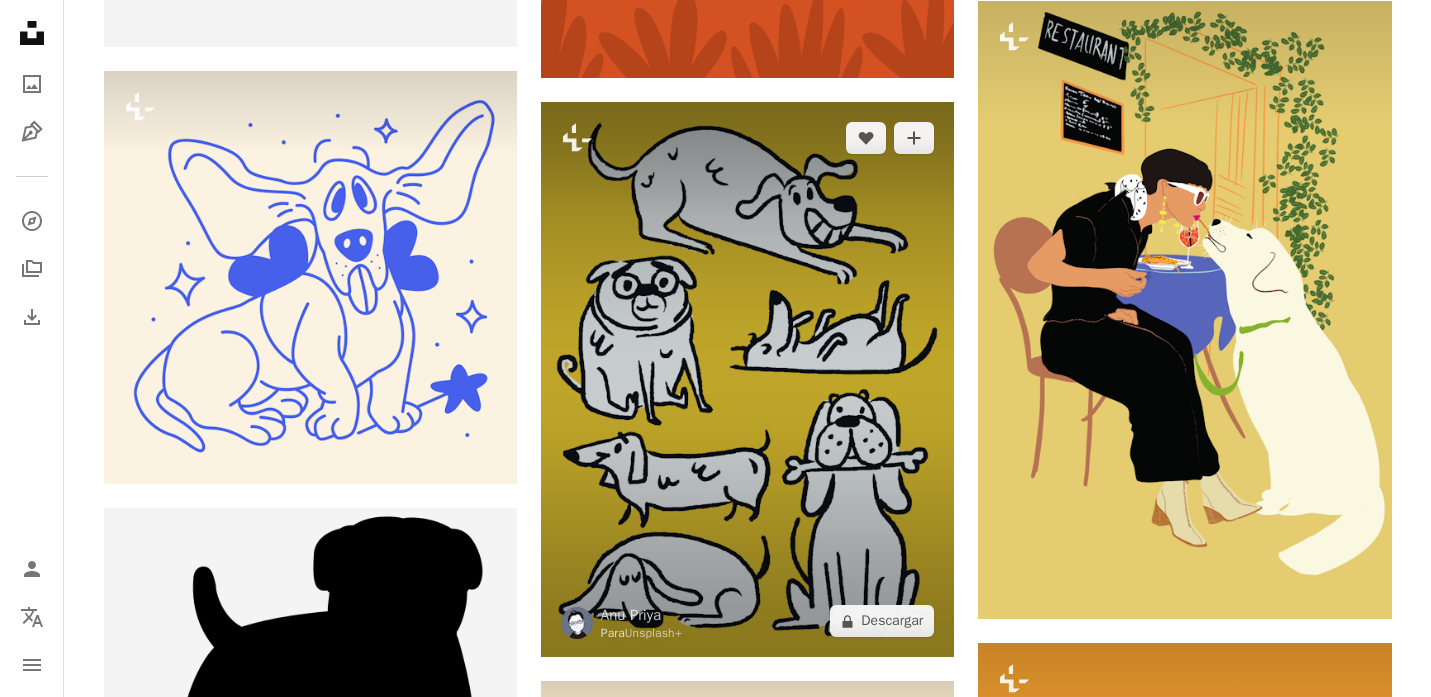 scroll, scrollTop: 5758, scrollLeft: 0, axis: vertical 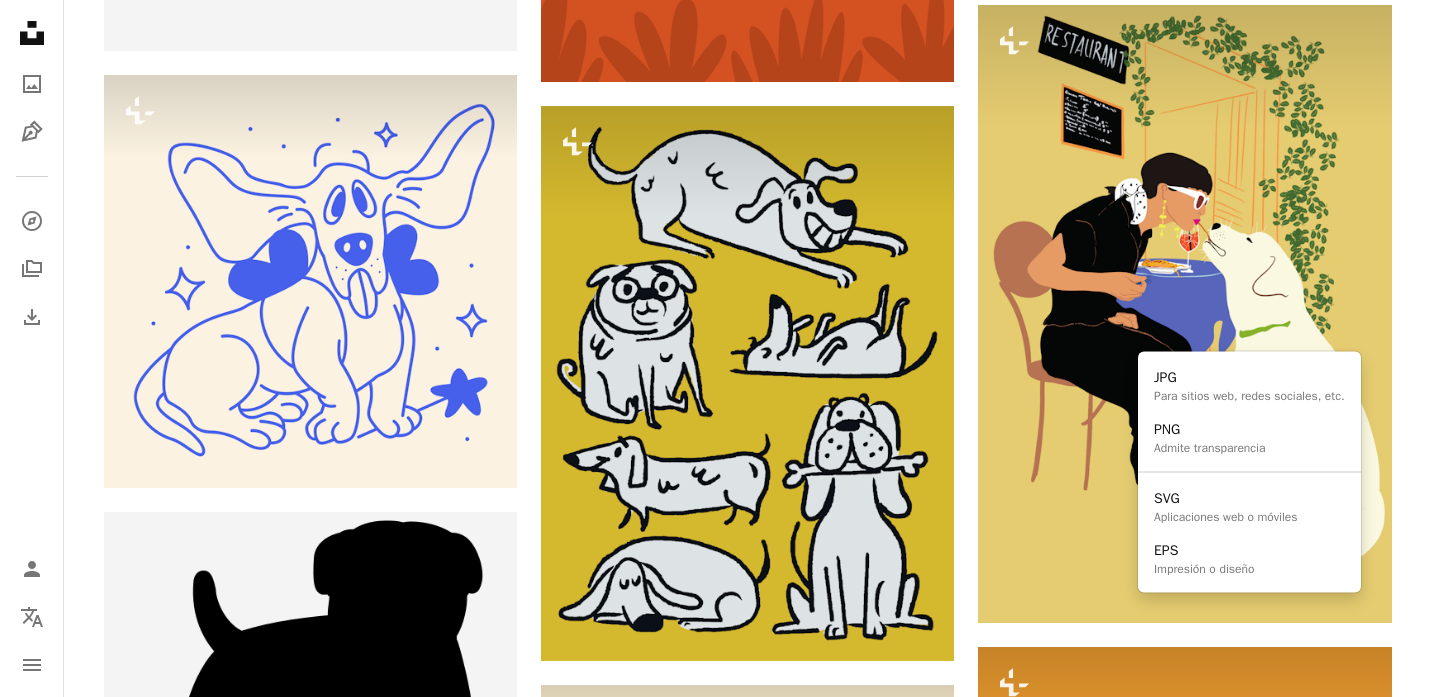click on "Arrow pointing down" 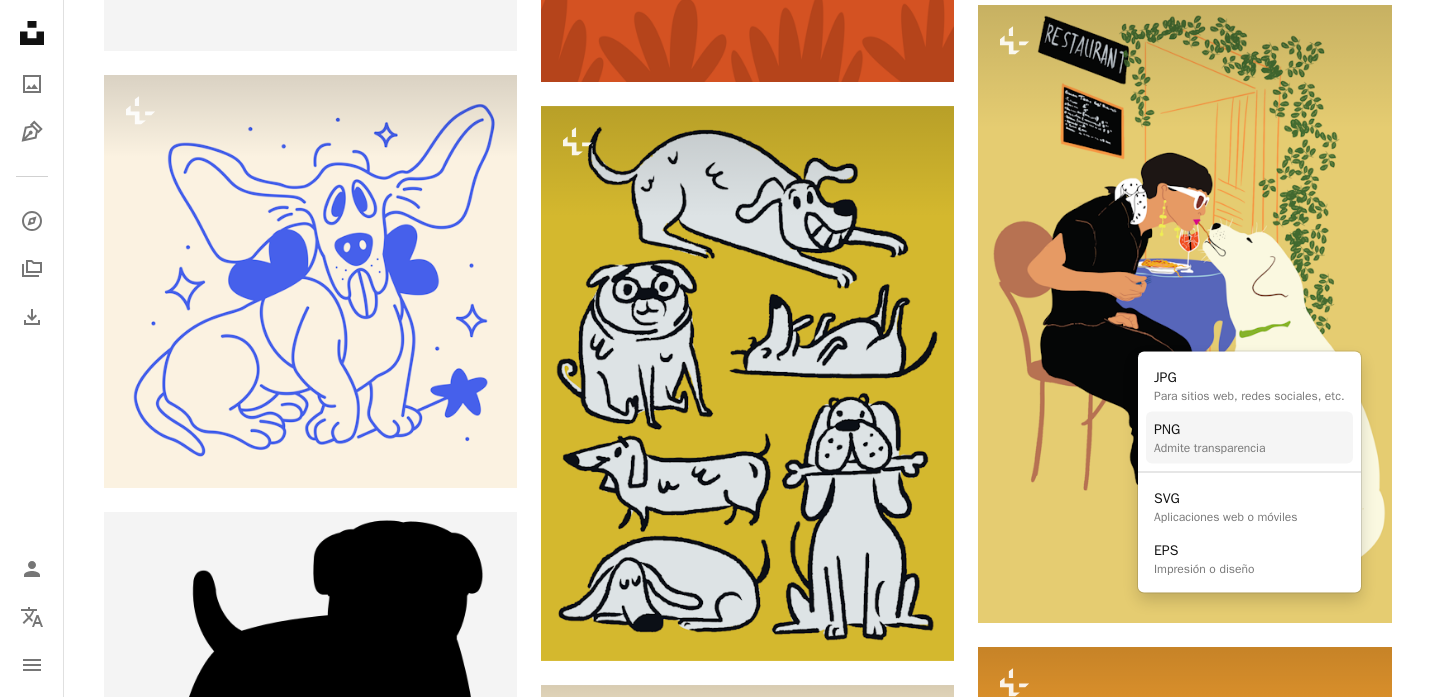 click on "PNG" at bounding box center [1209, 429] 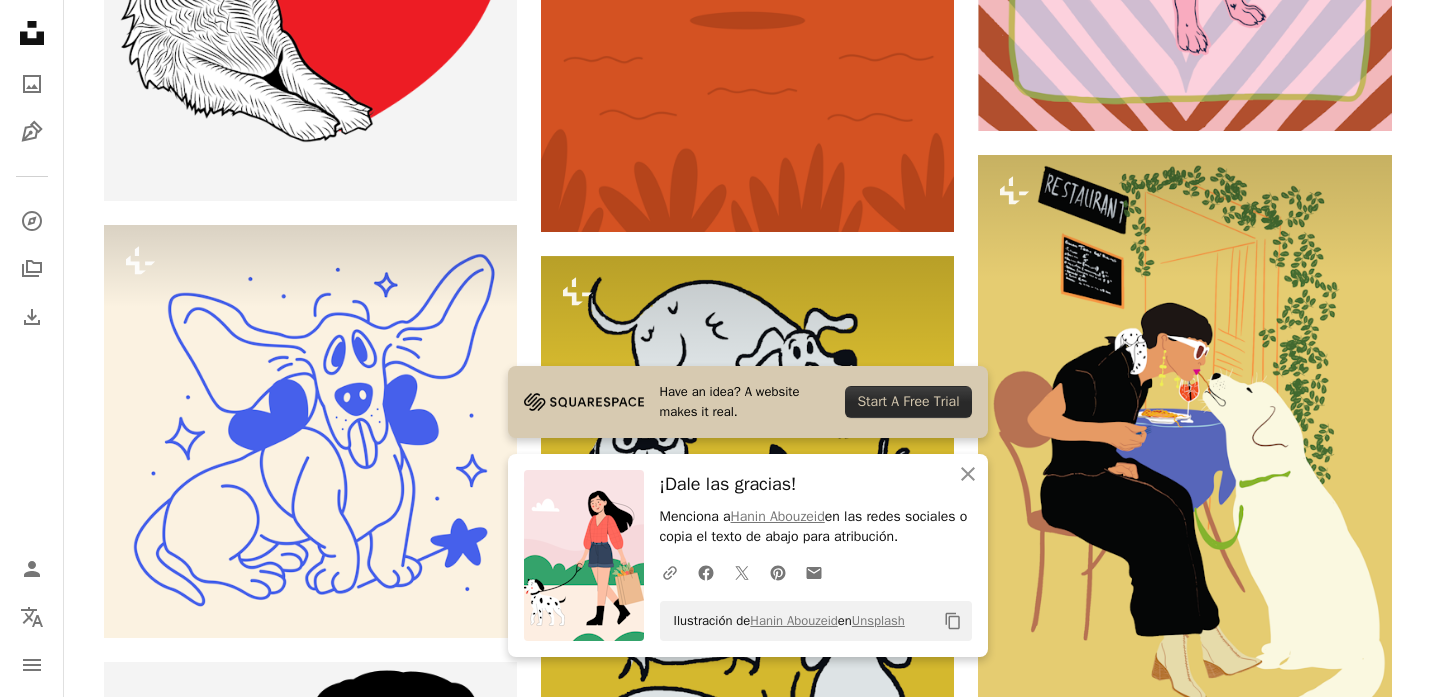 scroll, scrollTop: 5607, scrollLeft: 0, axis: vertical 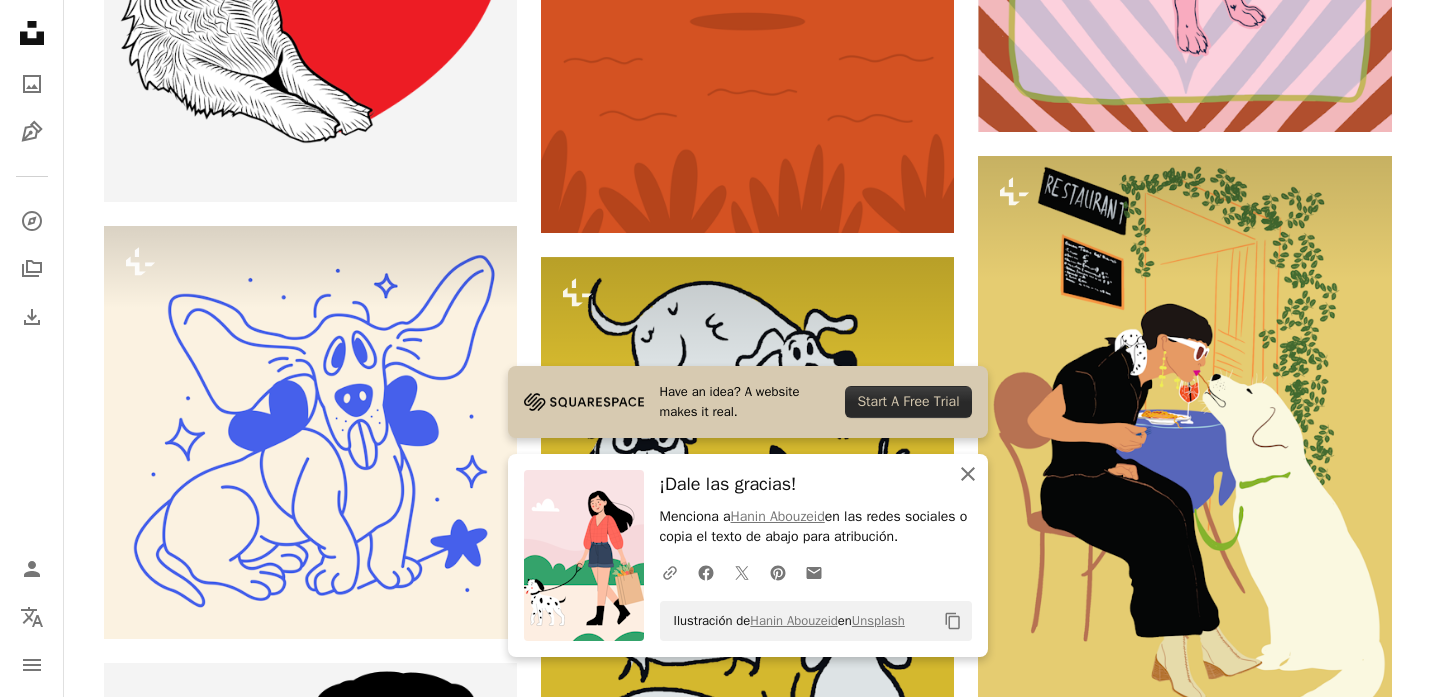 click on "An X shape" 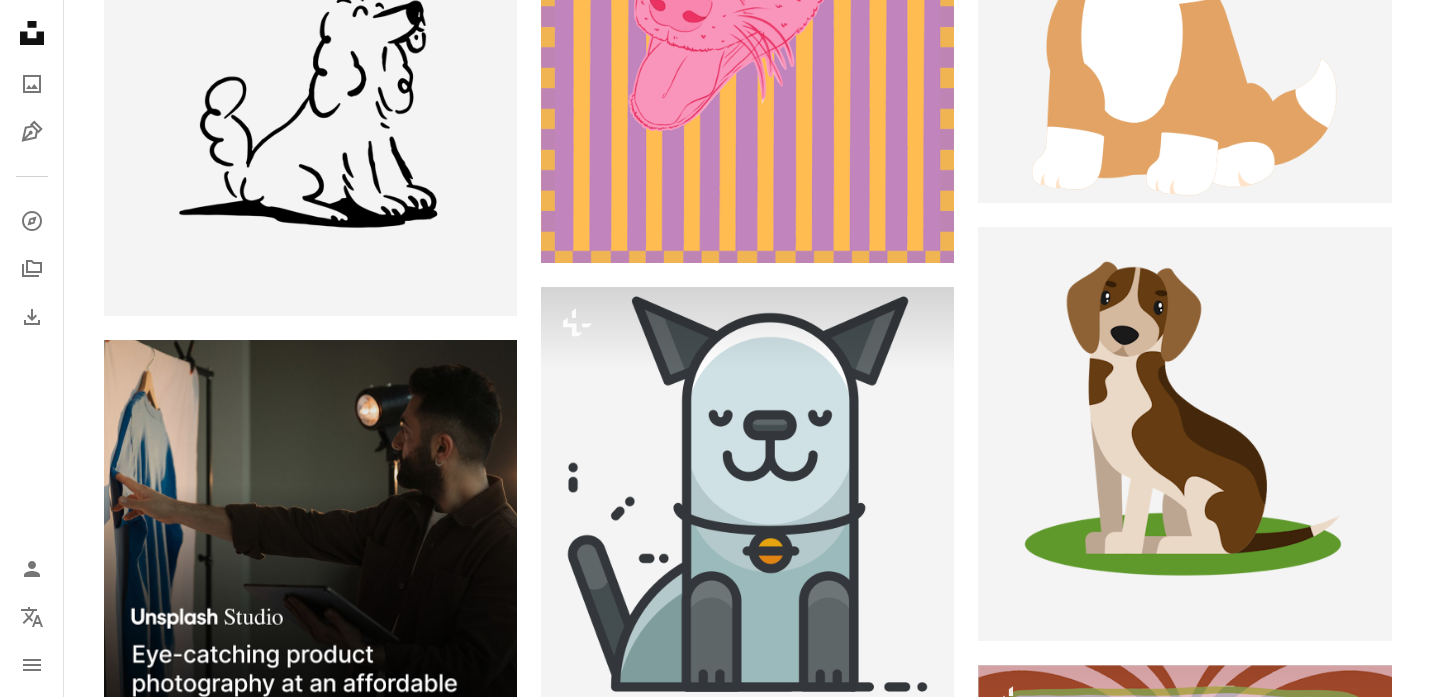 scroll, scrollTop: 4476, scrollLeft: 0, axis: vertical 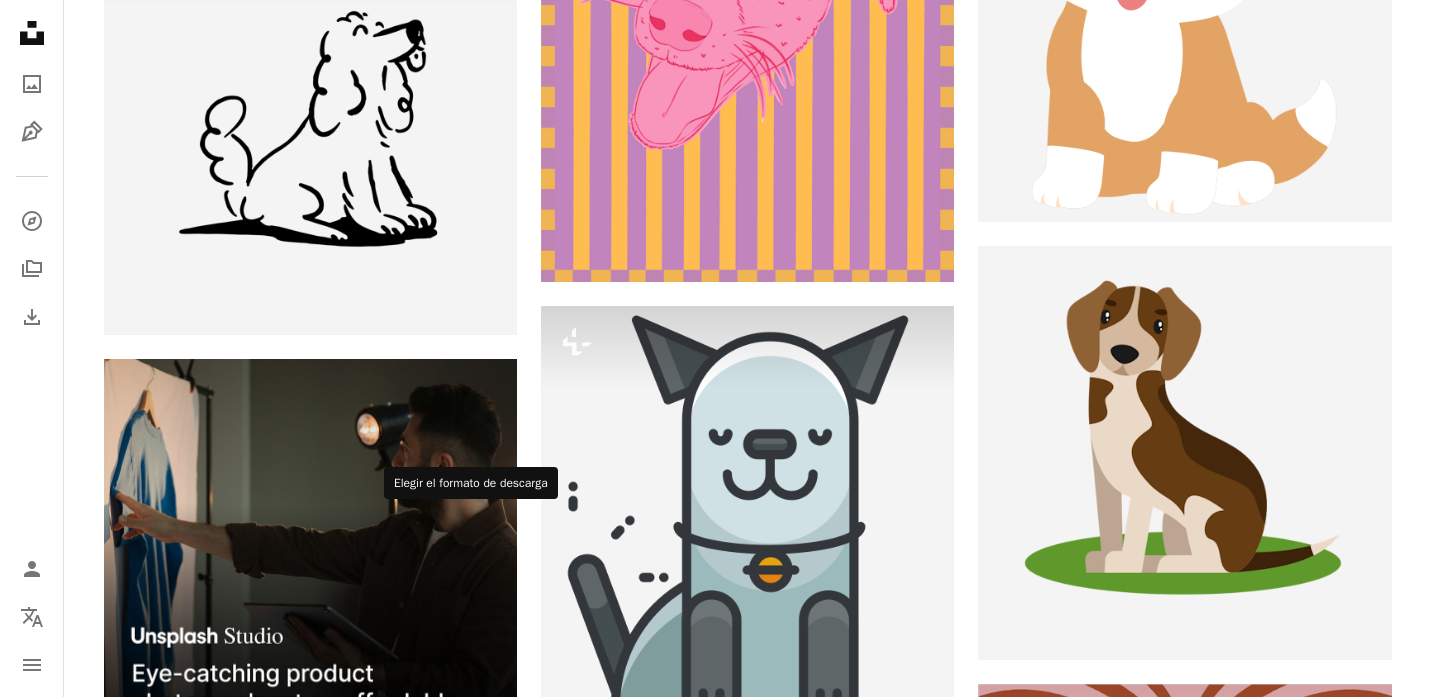 click 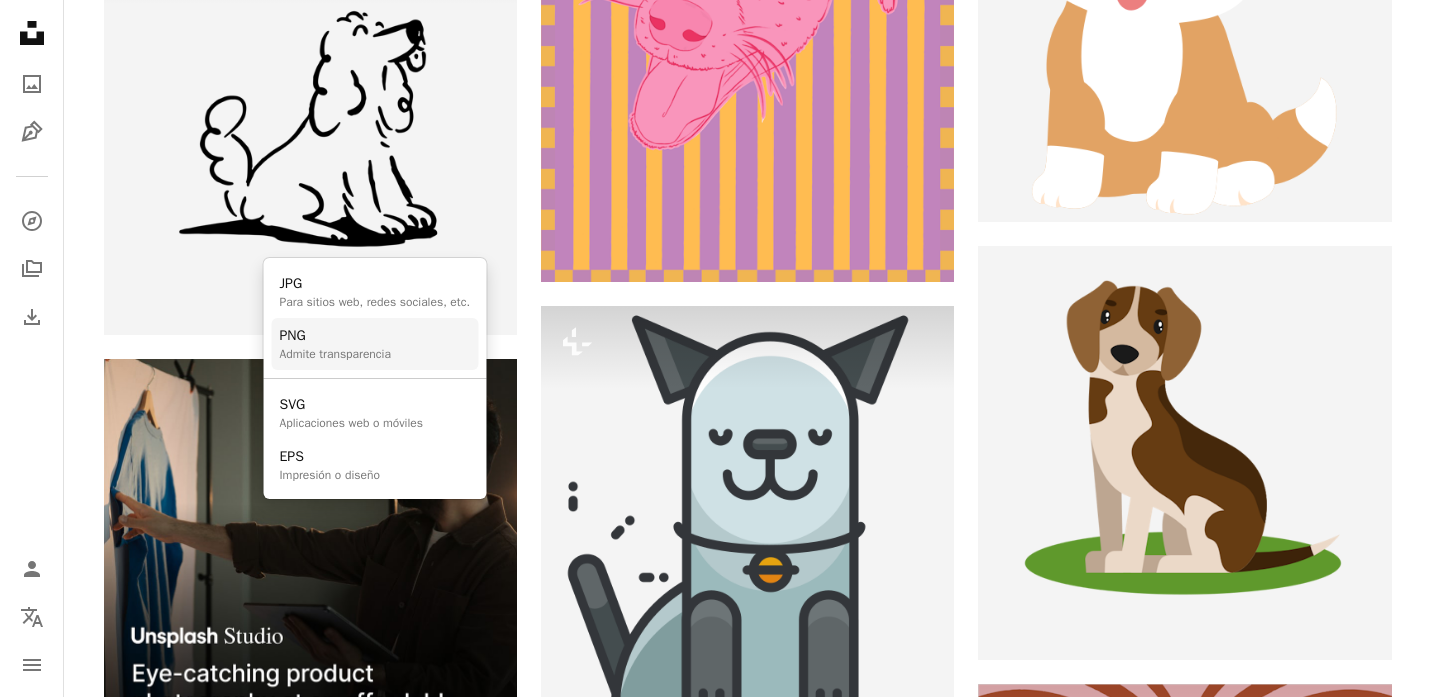 click on "PNG Admite transparencia" at bounding box center [375, 344] 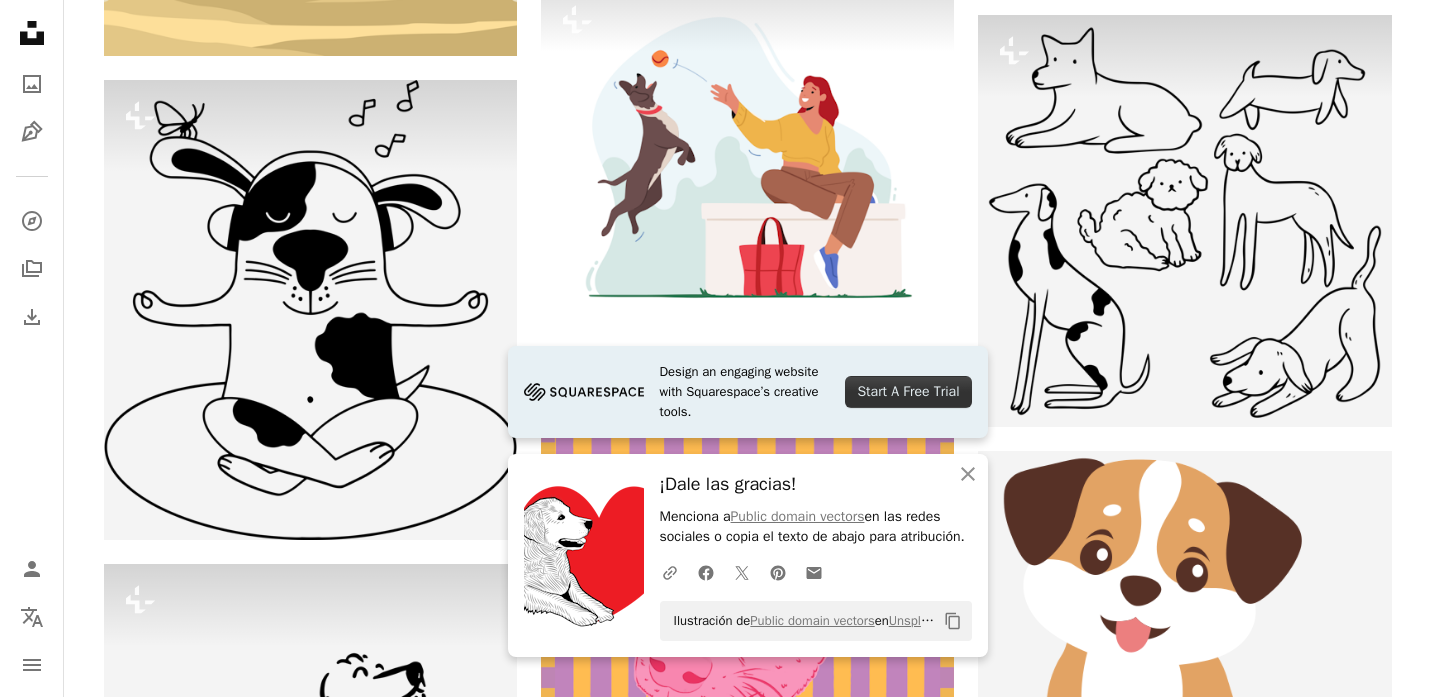 scroll, scrollTop: 3833, scrollLeft: 0, axis: vertical 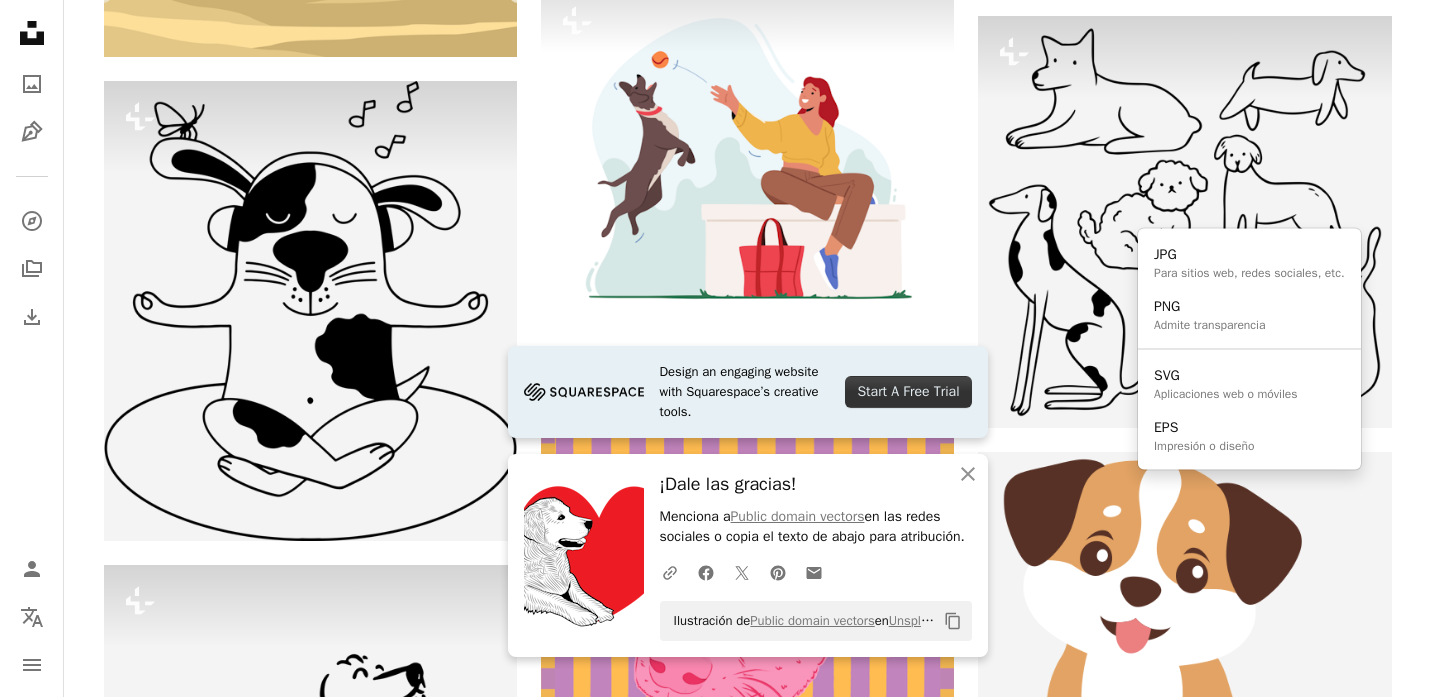 click on "Arrow pointing down" 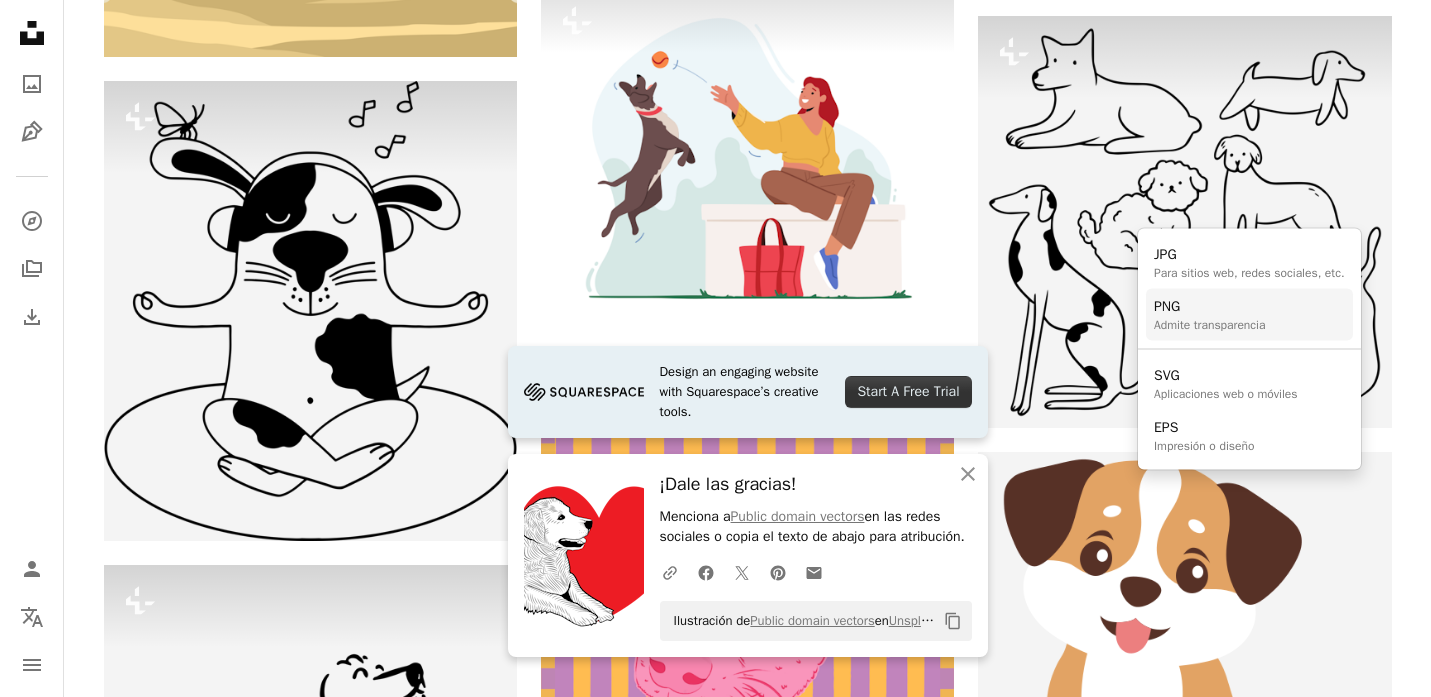 click on "PNG Admite transparencia" at bounding box center [1209, 314] 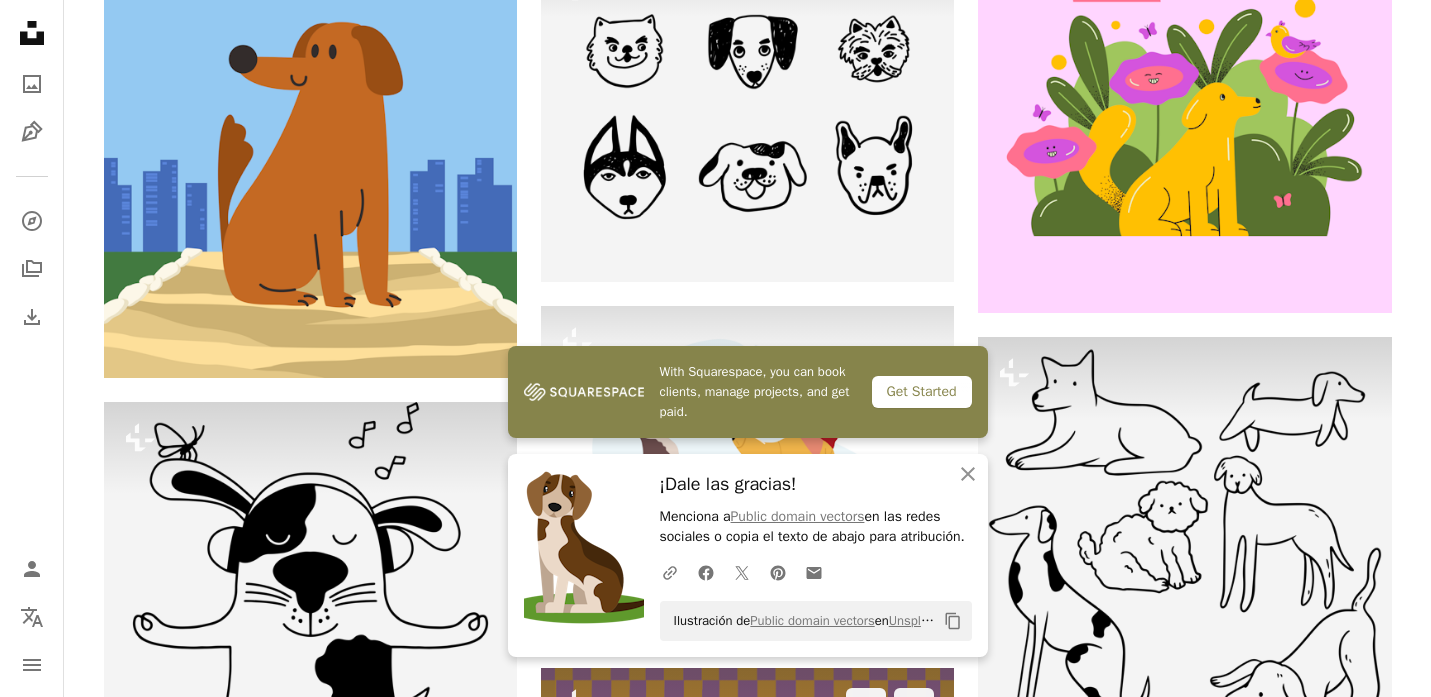 scroll, scrollTop: 3510, scrollLeft: 0, axis: vertical 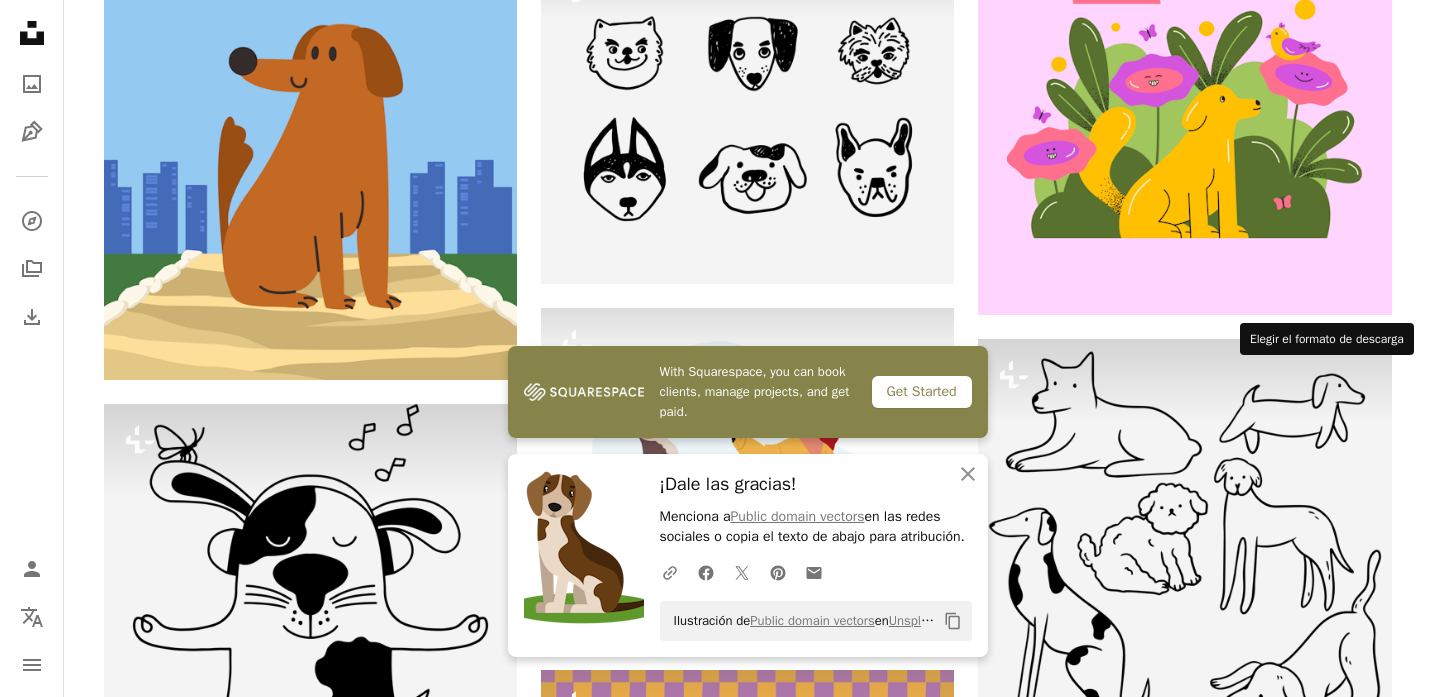 click on "Arrow pointing down" at bounding box center (1352, 1152) 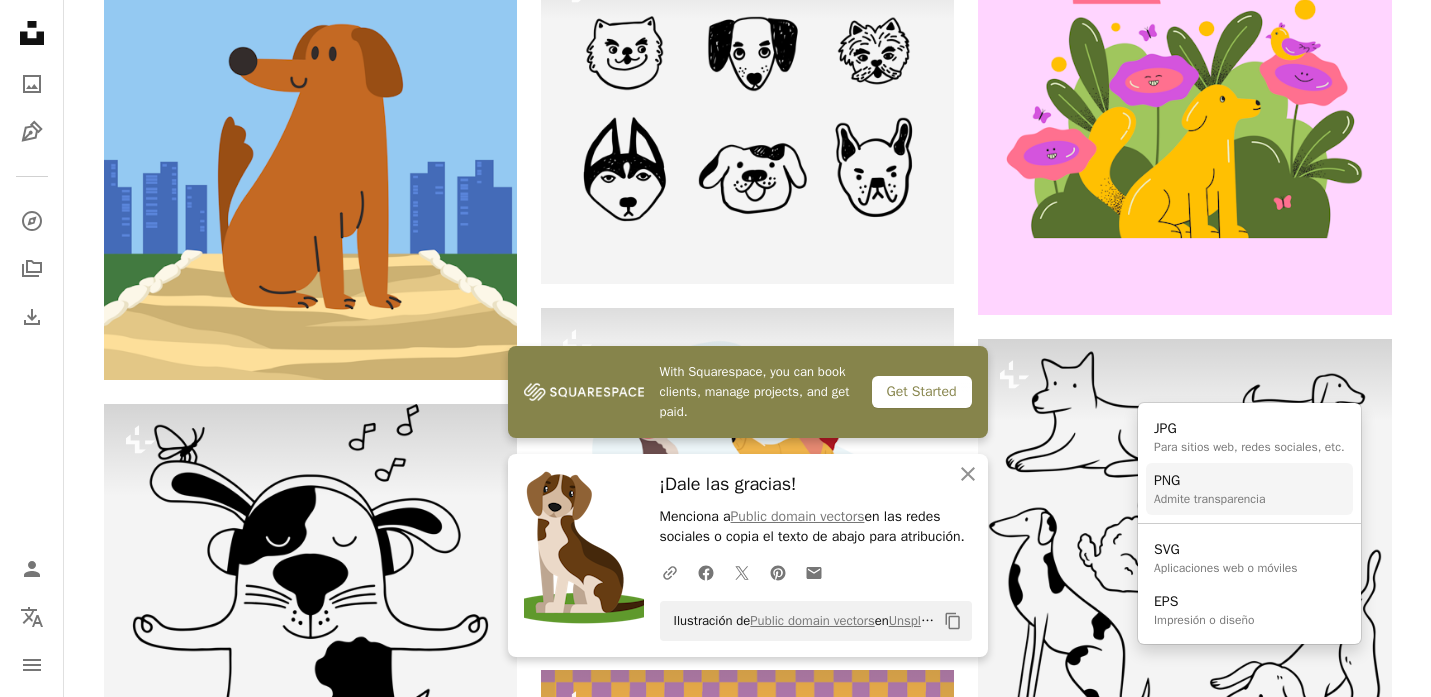 click on "Admite transparencia" at bounding box center (1209, 499) 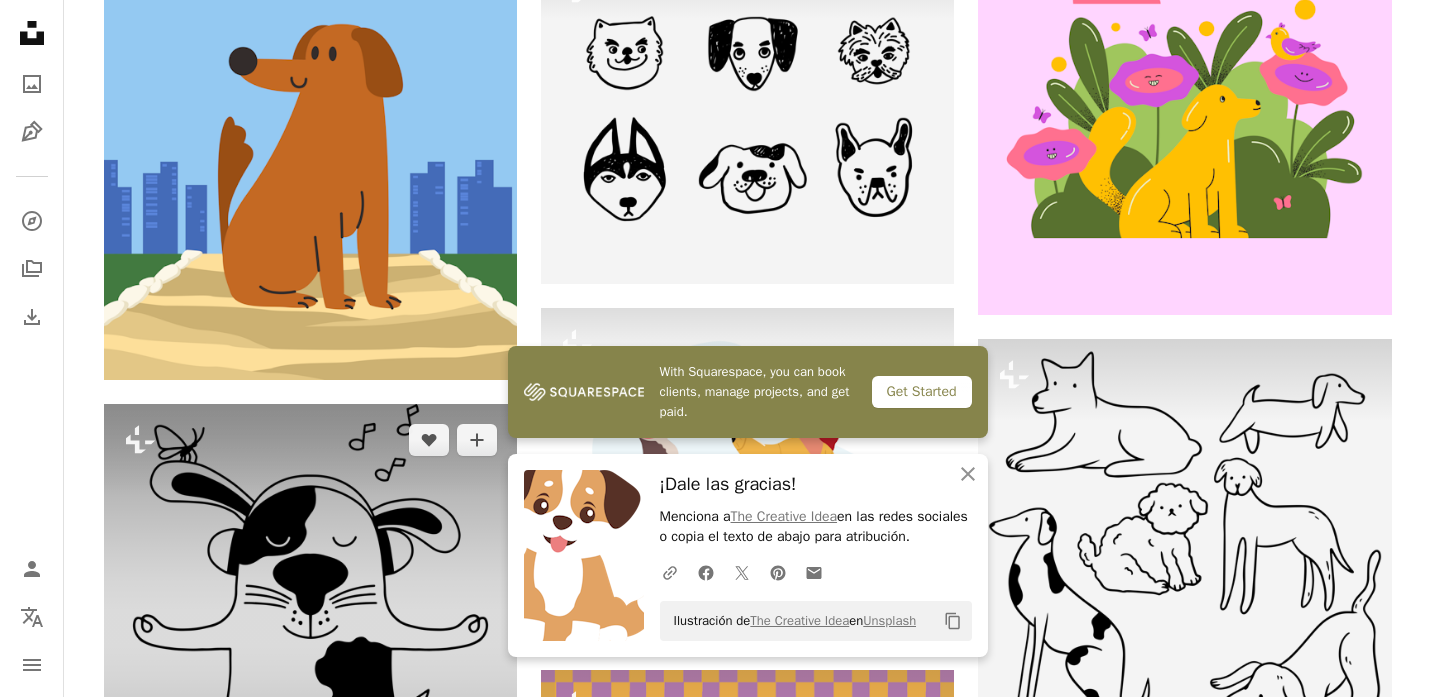 click on "A lock Descargar" at bounding box center (445, 828) 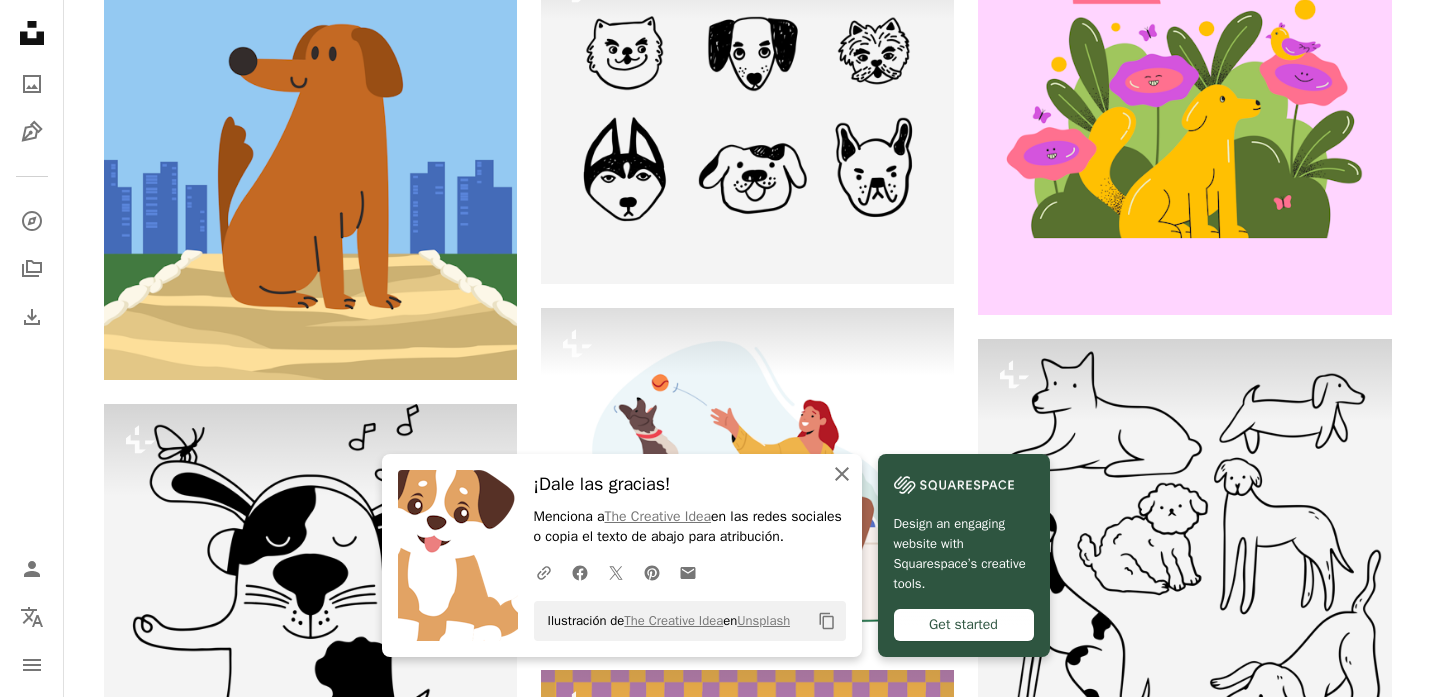 click on "An X shape" 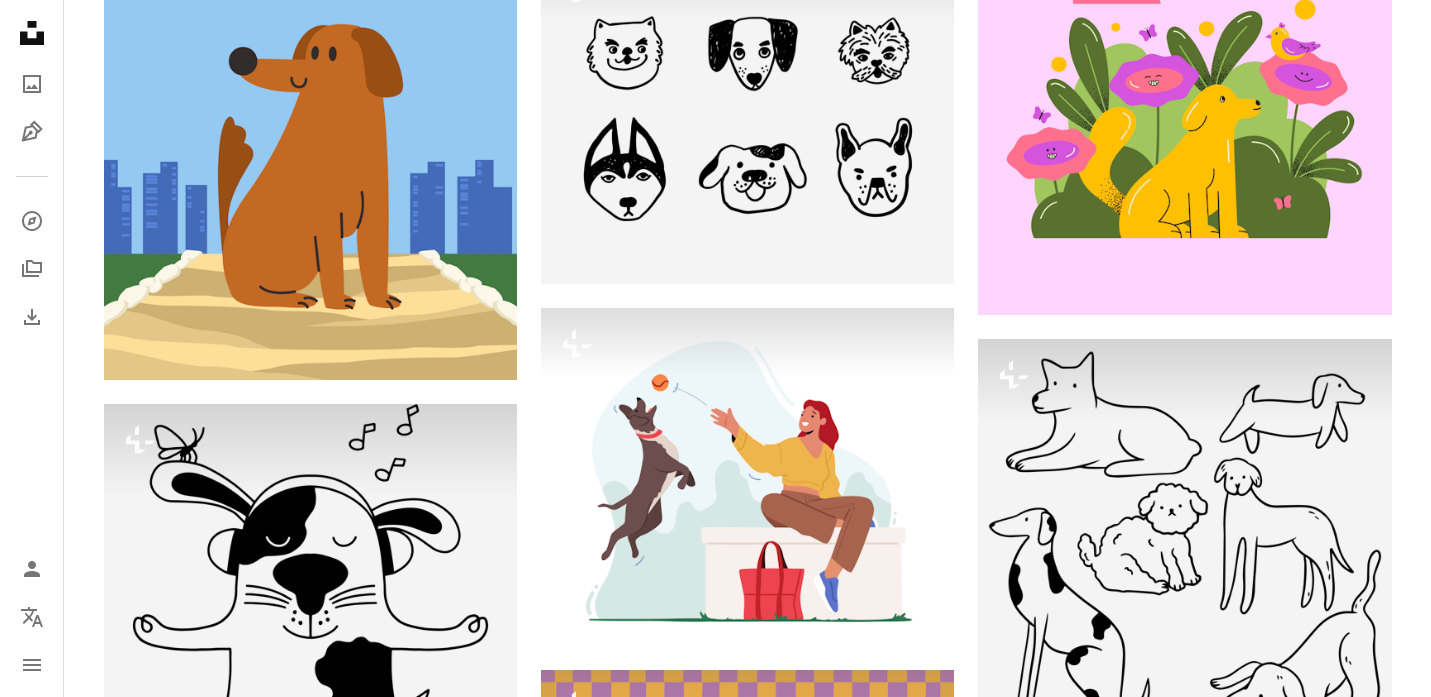 click on "An X shape" at bounding box center (20, 20) 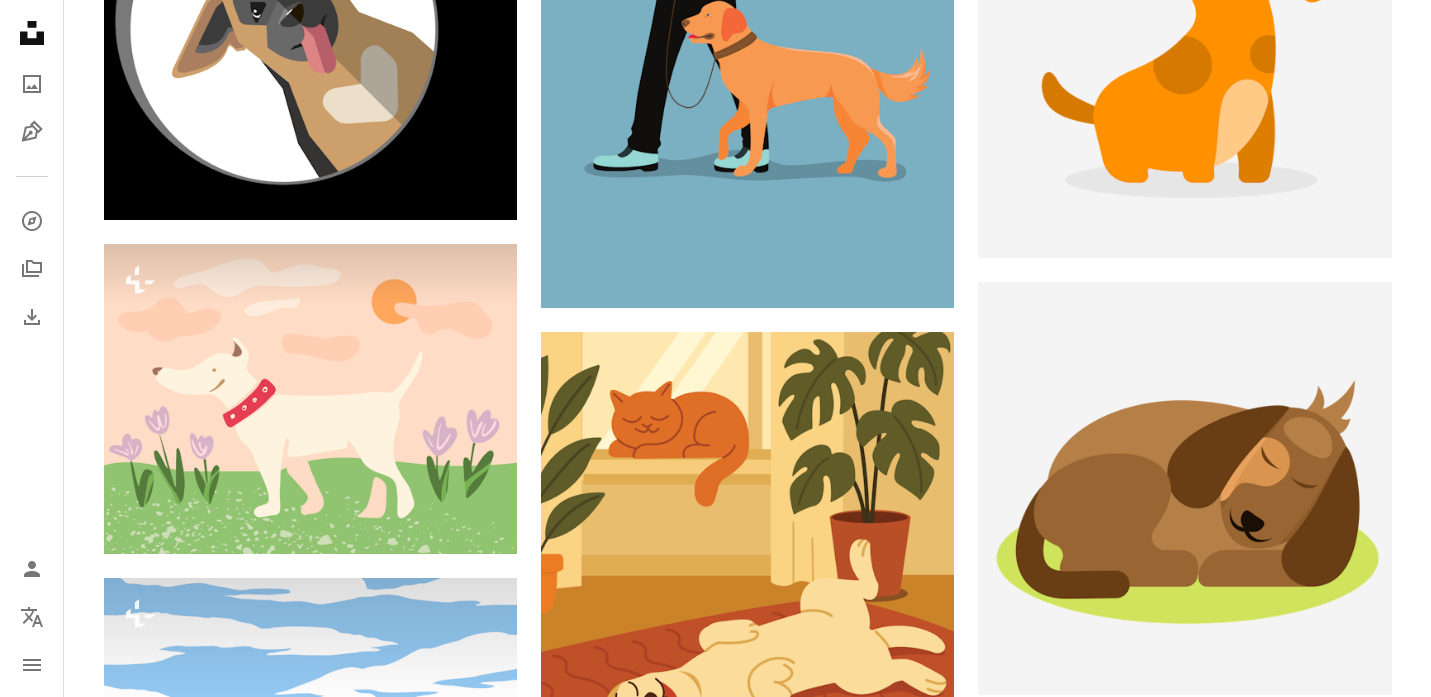 scroll, scrollTop: 2660, scrollLeft: 0, axis: vertical 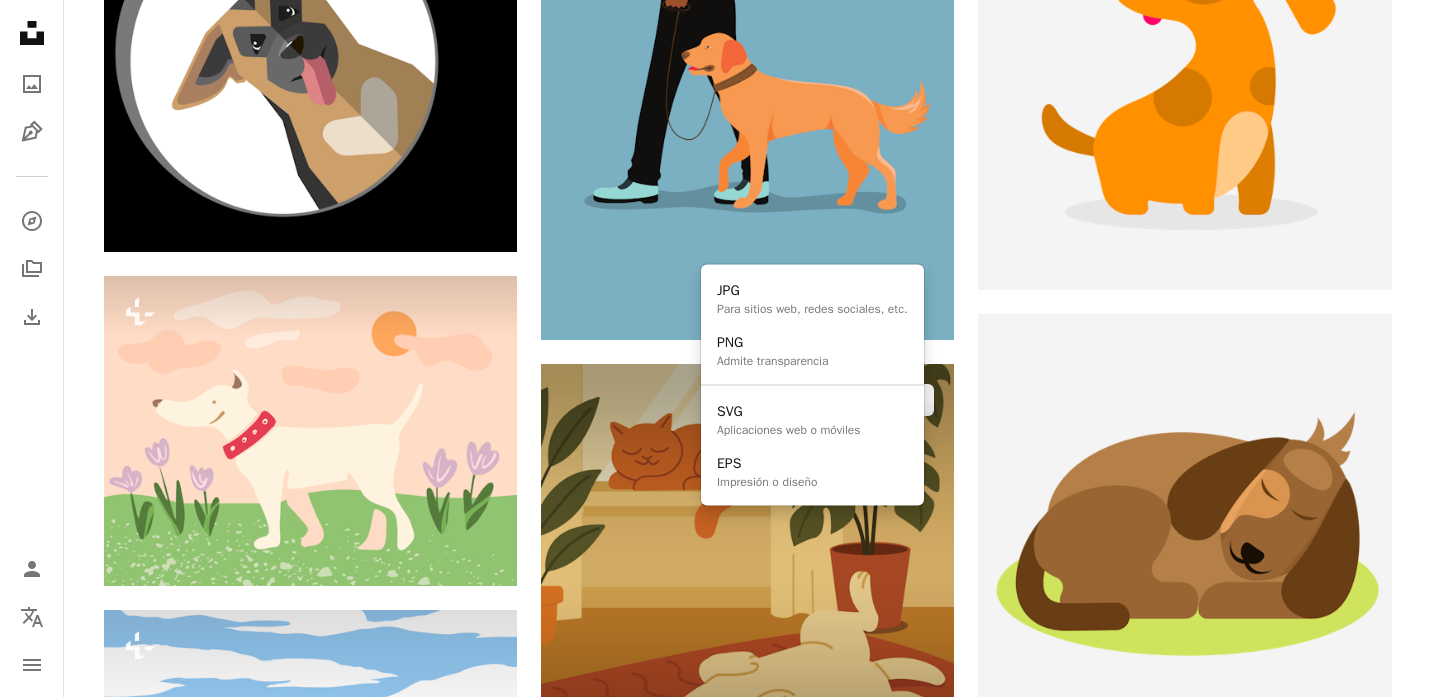 click on "Arrow pointing down" at bounding box center [914, 743] 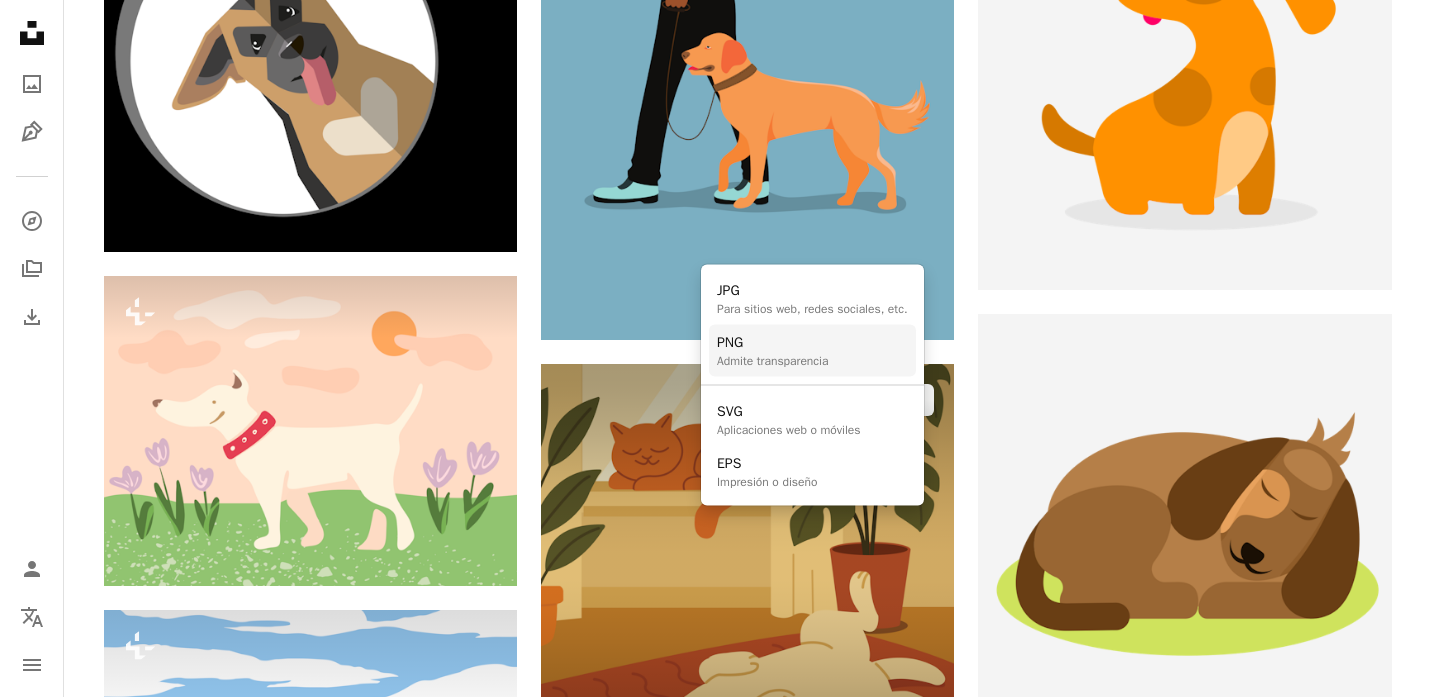 click on "PNG Admite transparencia" at bounding box center [812, 350] 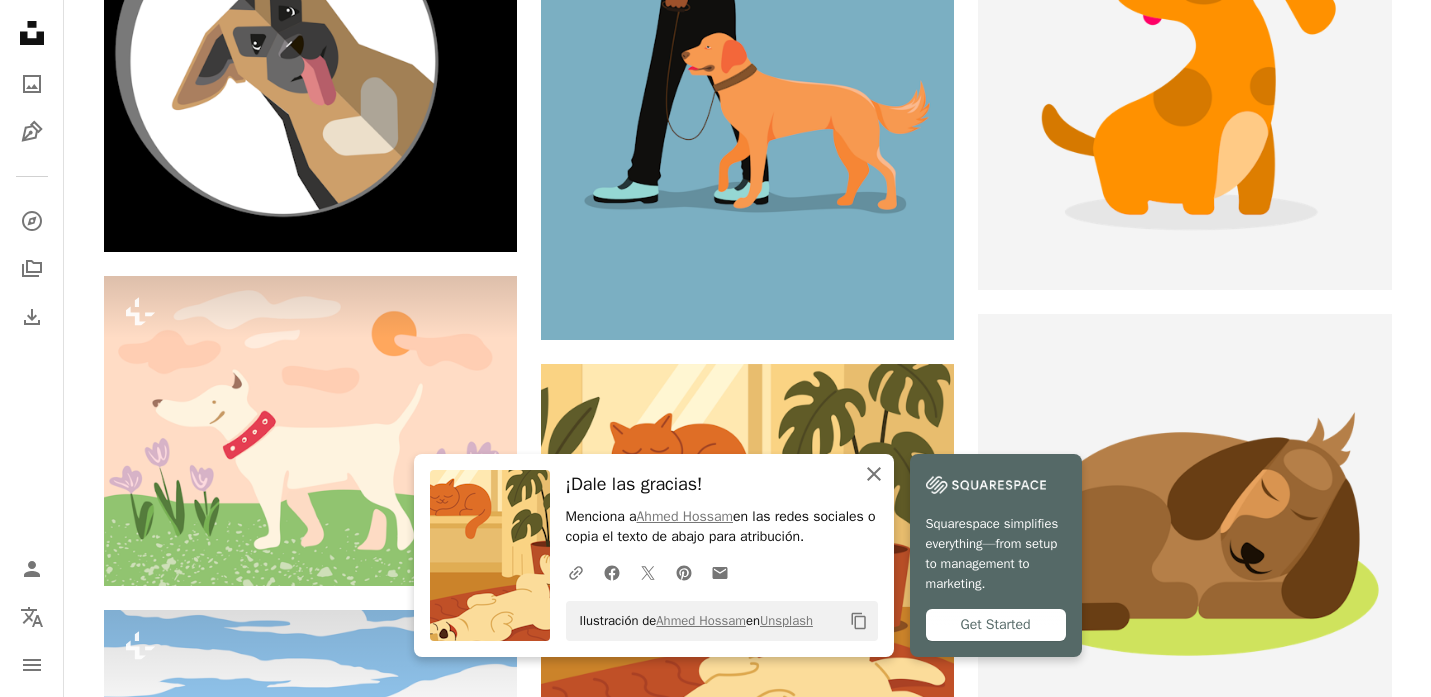 click 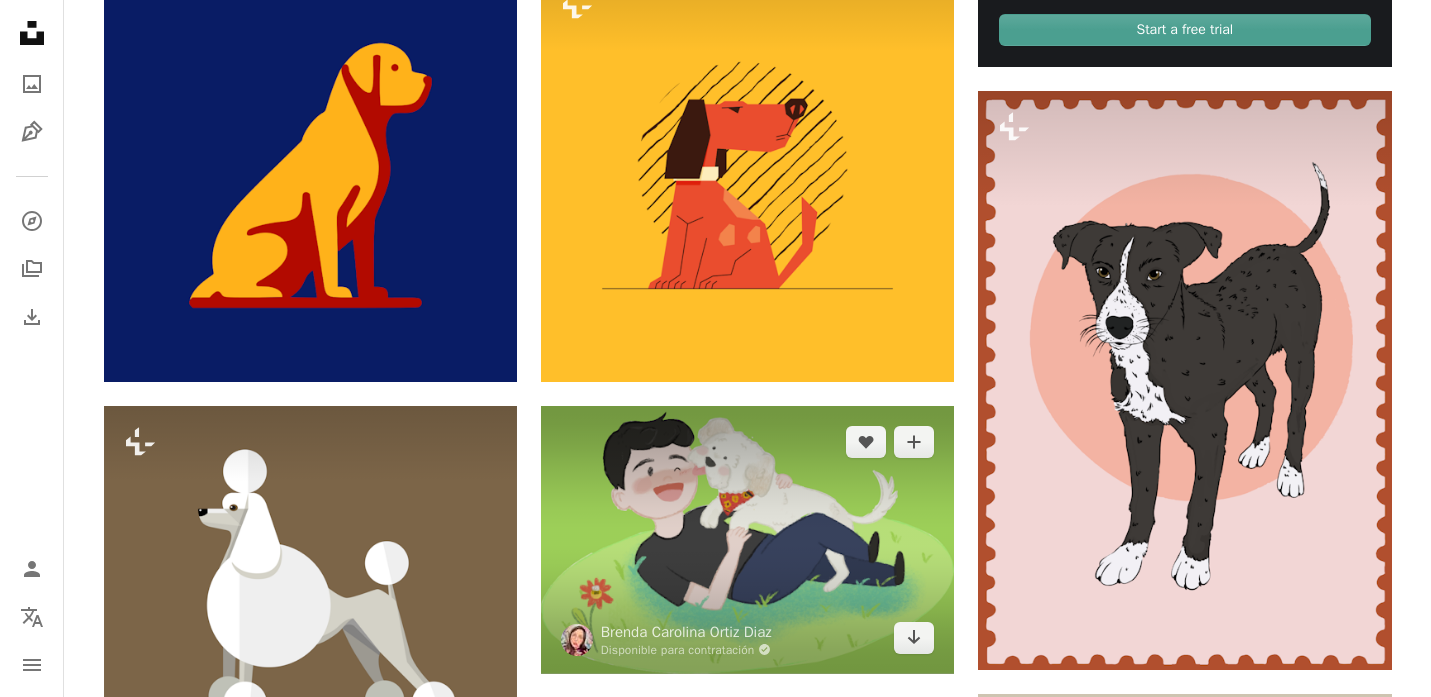scroll, scrollTop: 958, scrollLeft: 0, axis: vertical 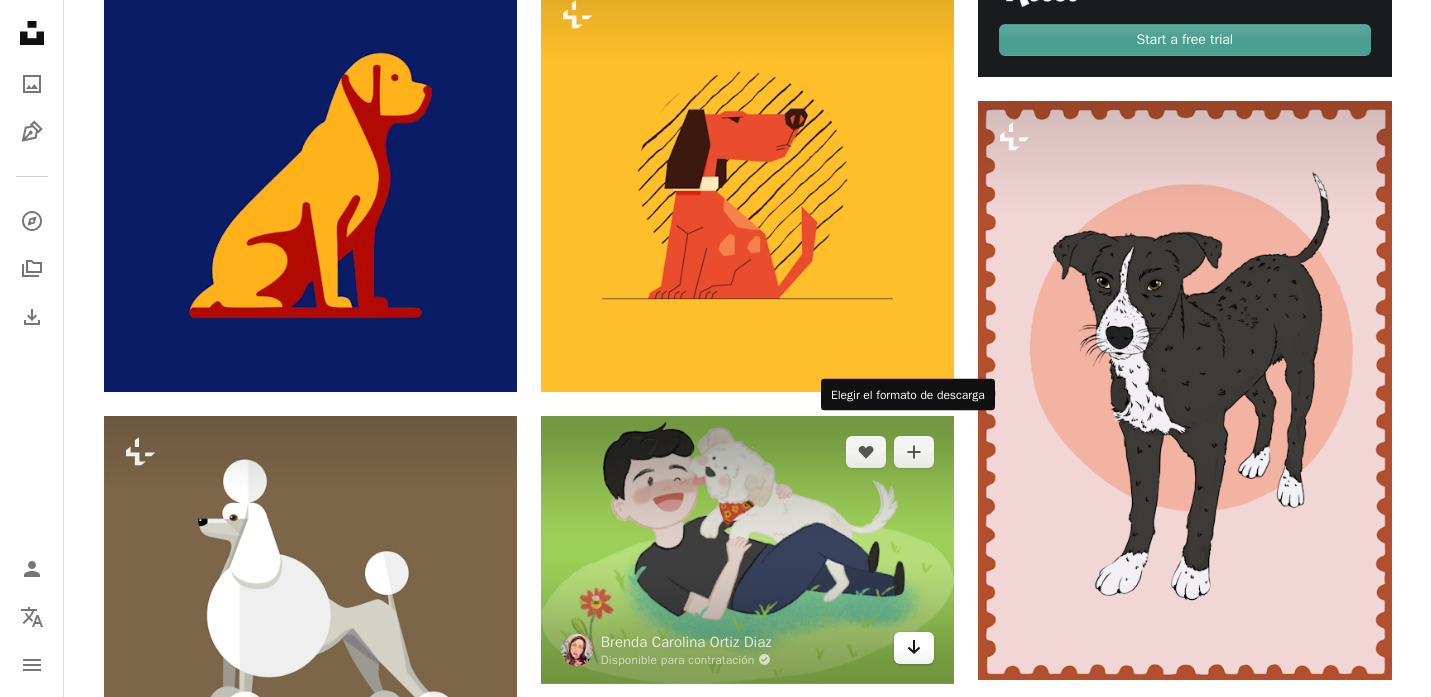 click on "Arrow pointing down" 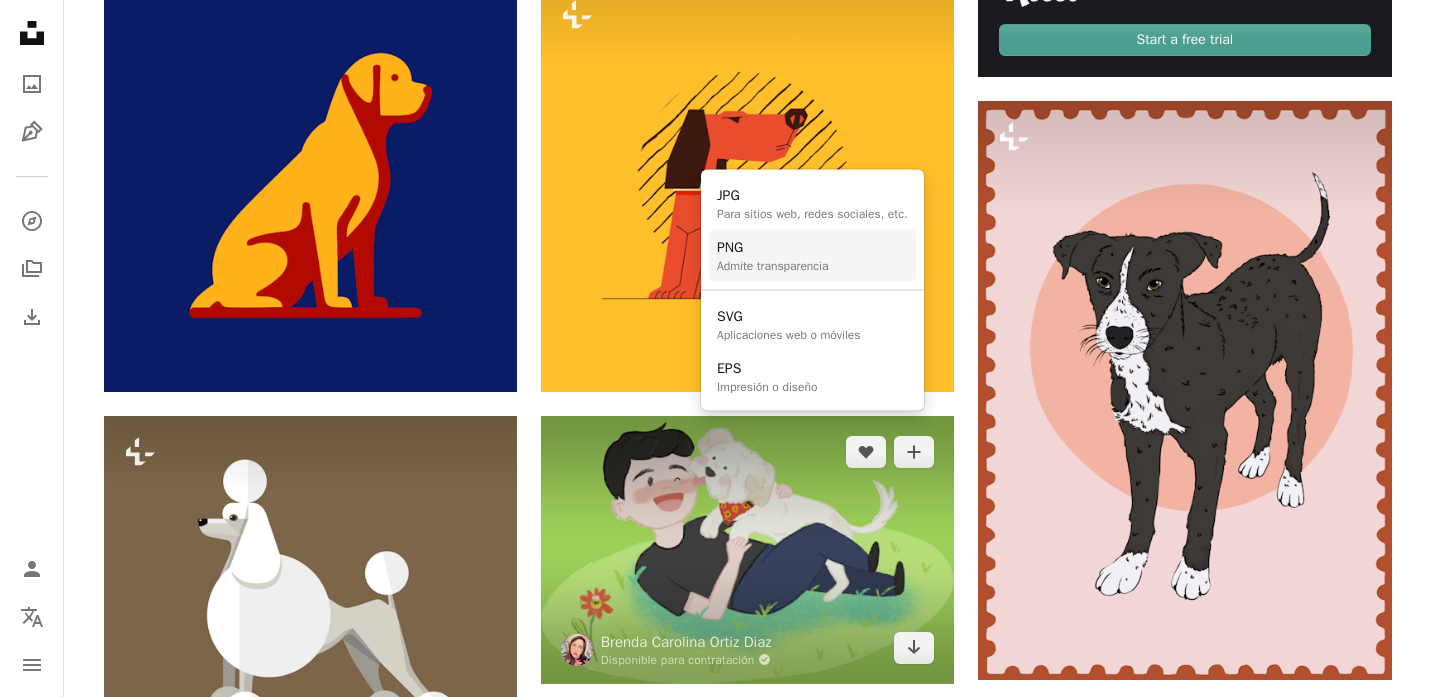 click on "PNG Admite transparencia" at bounding box center (812, 255) 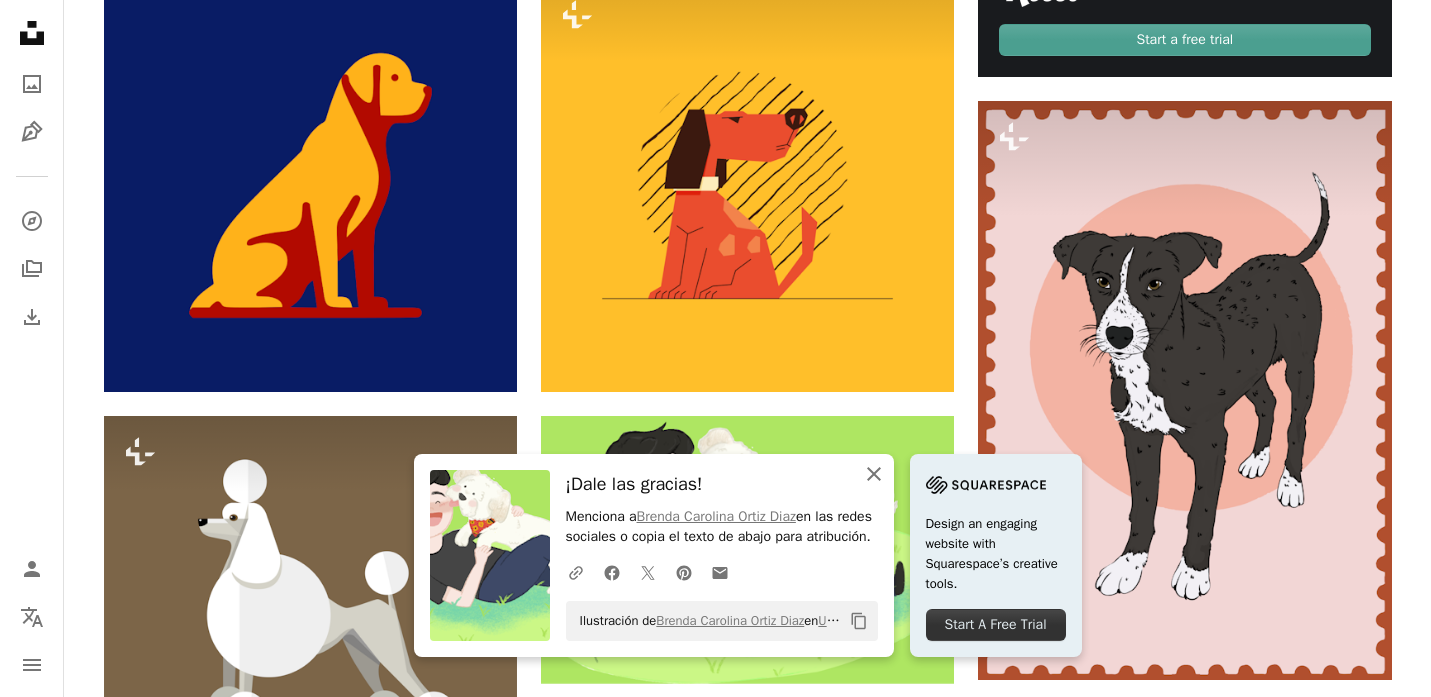 click on "An X shape" 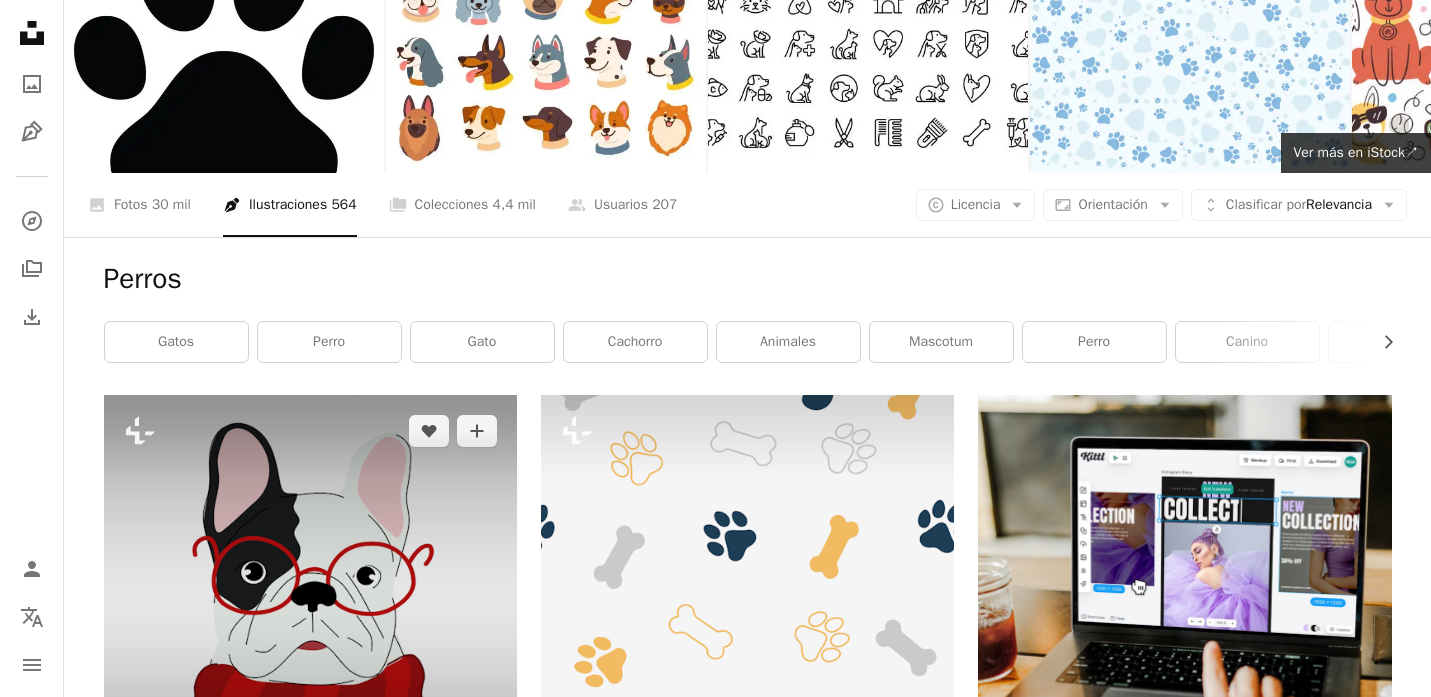 scroll, scrollTop: 106, scrollLeft: 0, axis: vertical 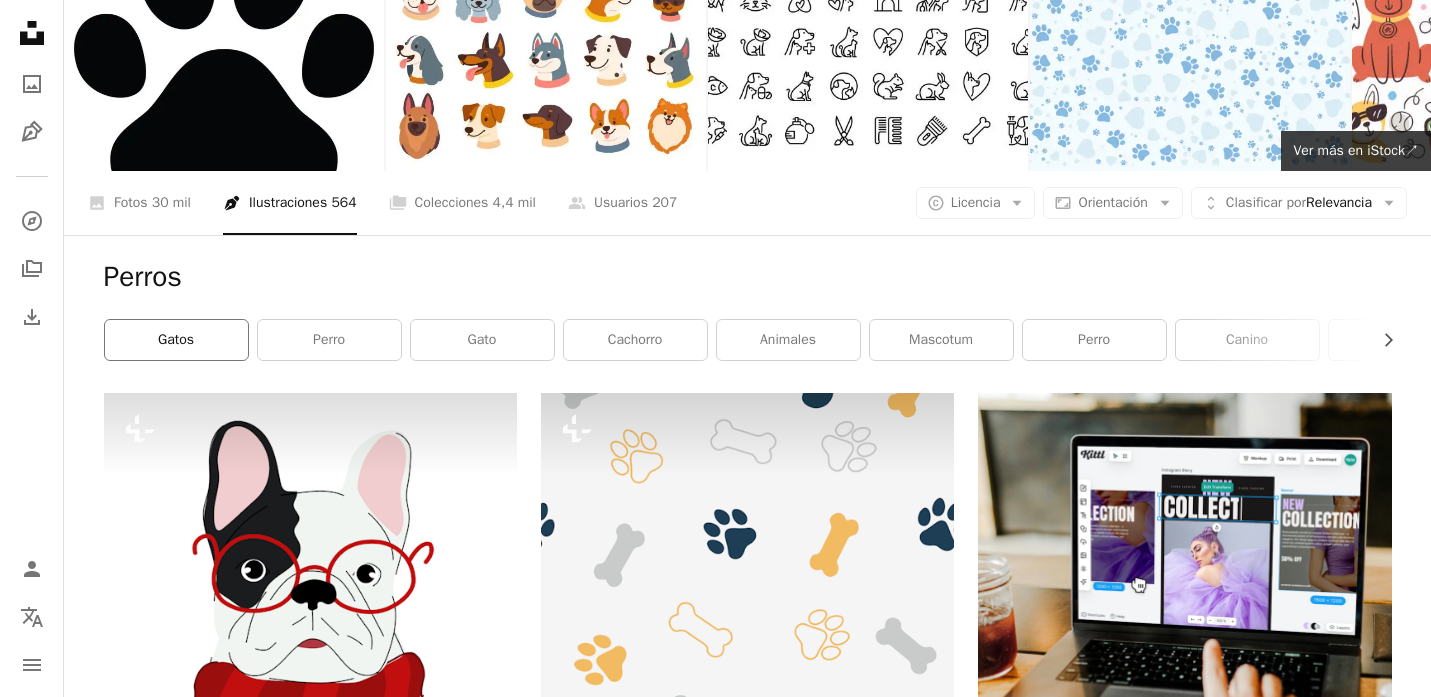 click on "gatos" at bounding box center [176, 340] 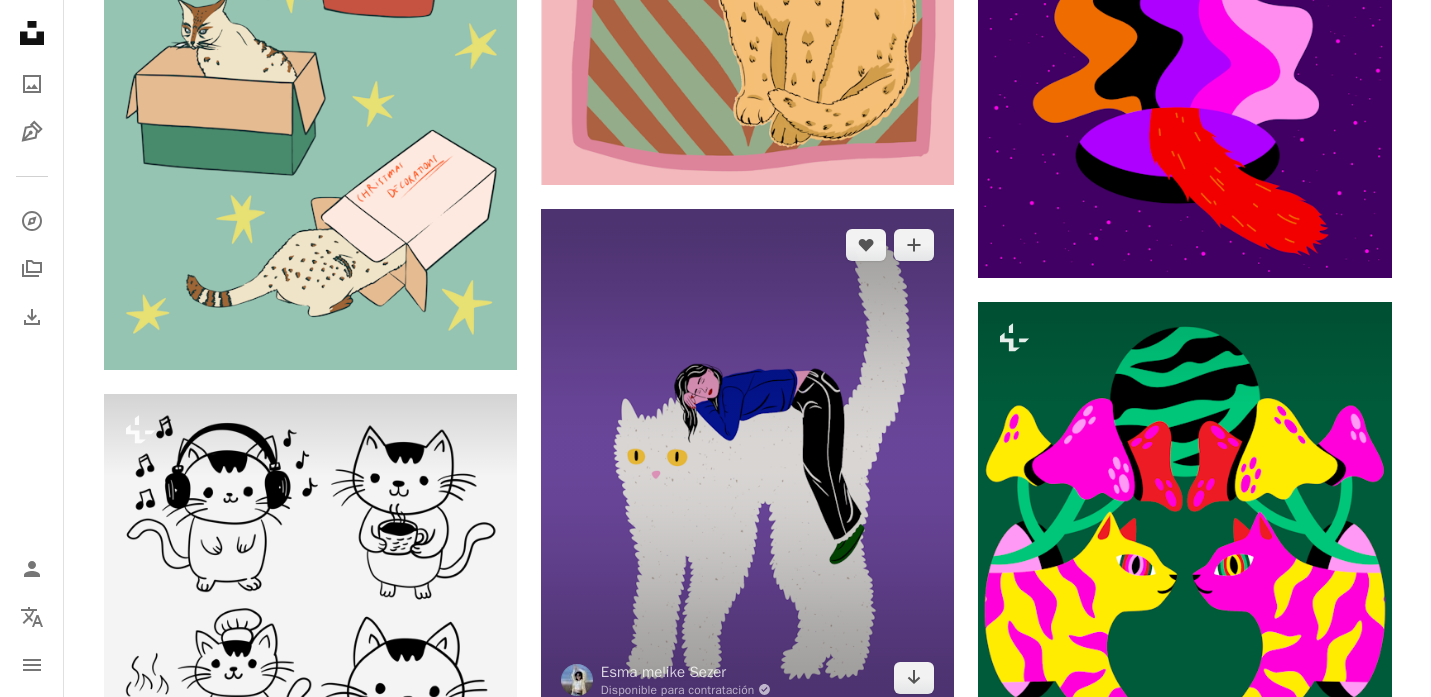scroll, scrollTop: 2586, scrollLeft: 0, axis: vertical 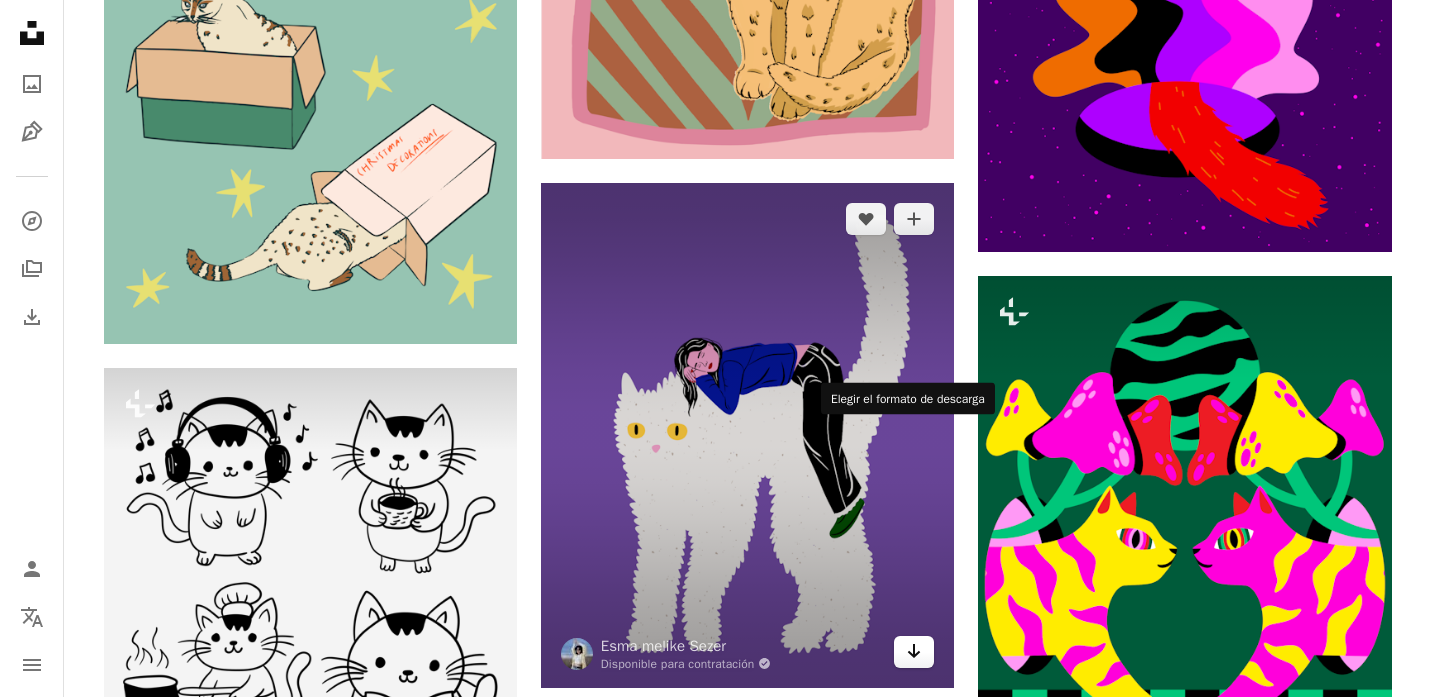 click on "Arrow pointing down" 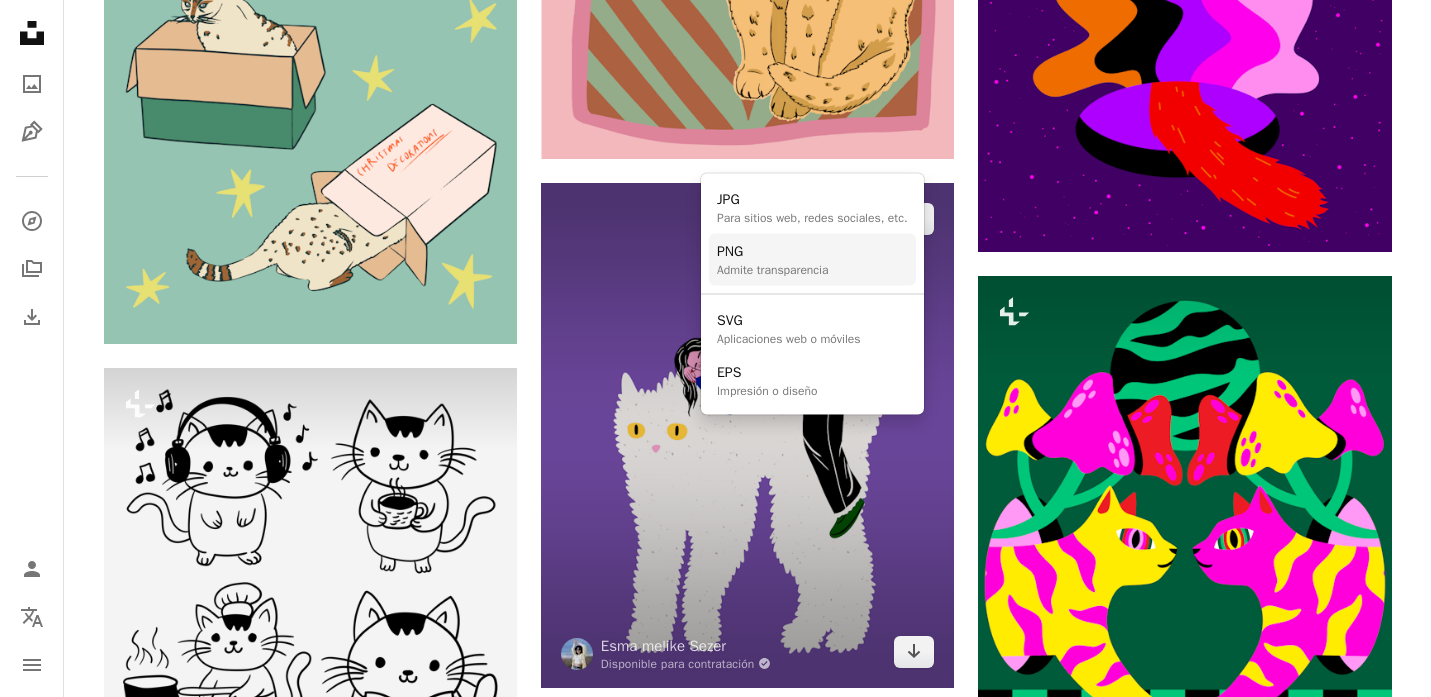 click on "PNG Admite transparencia" at bounding box center (812, 259) 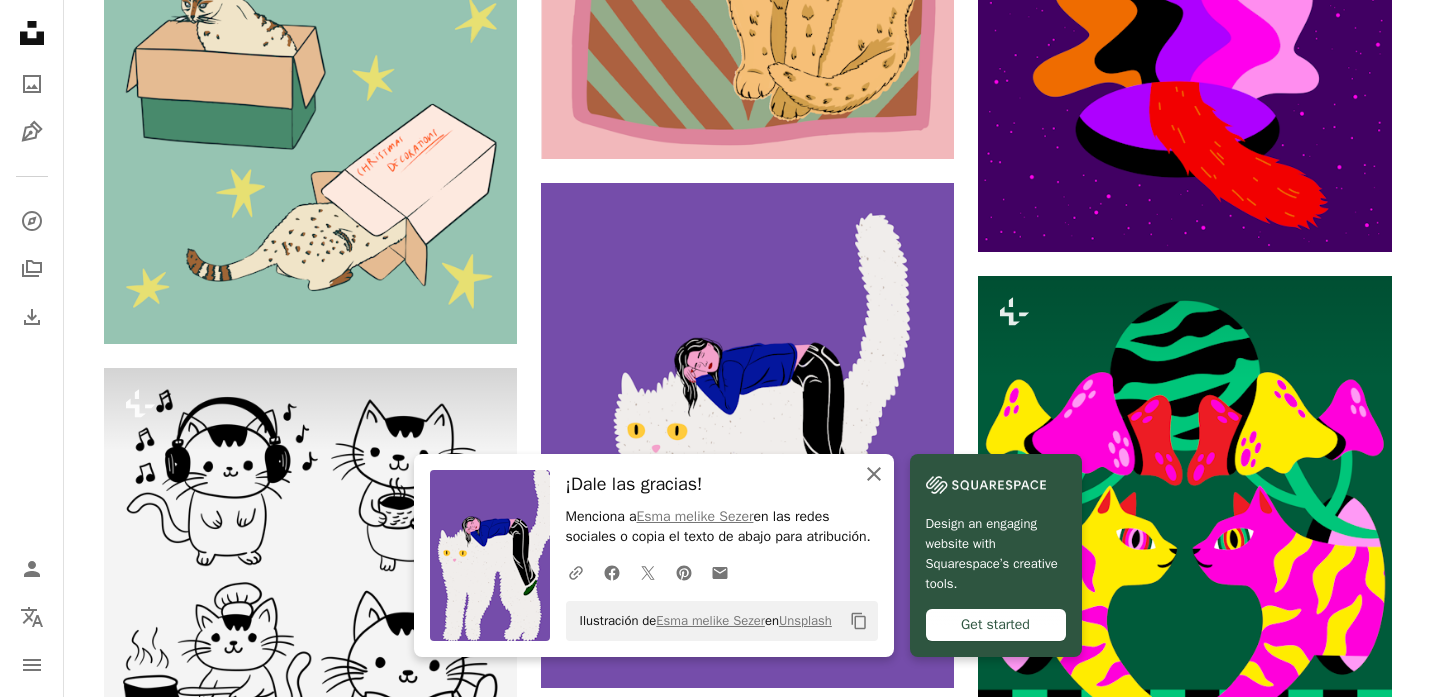 click on "An X shape" 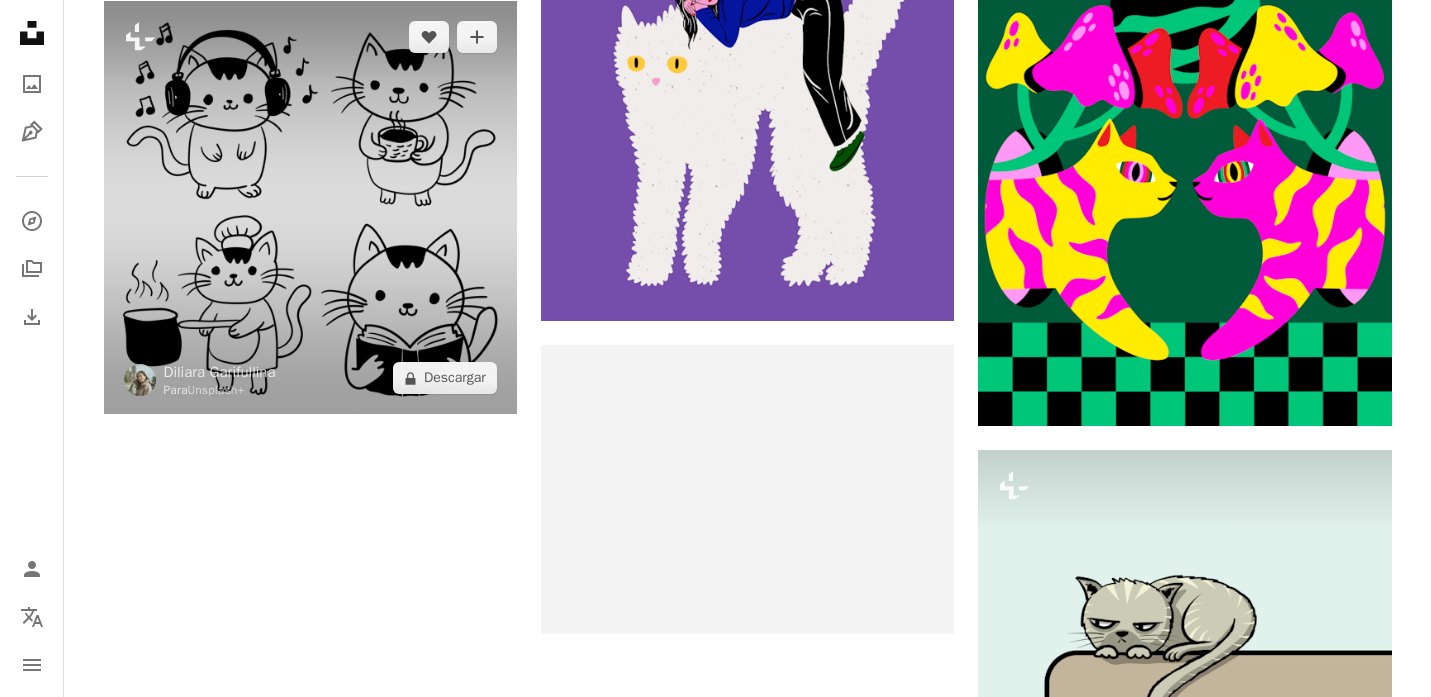 scroll, scrollTop: 2969, scrollLeft: 0, axis: vertical 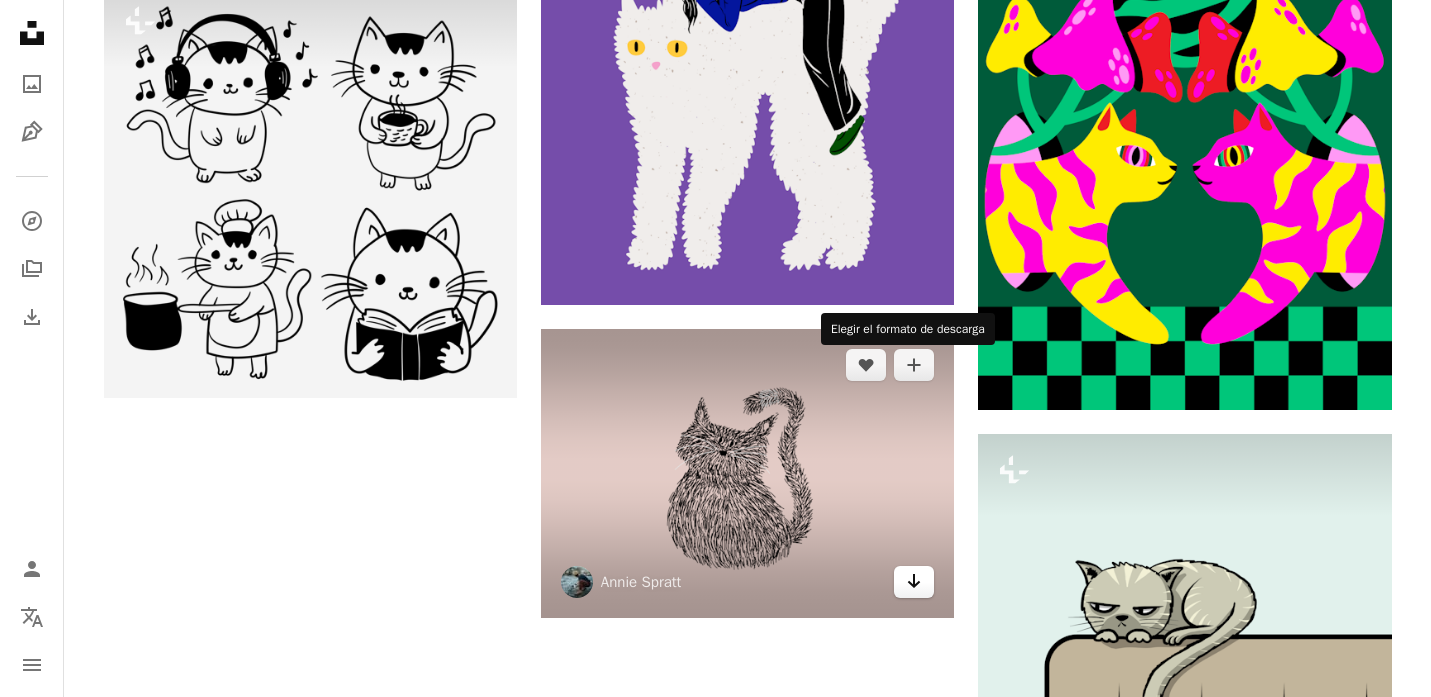 click on "Arrow pointing down" at bounding box center [914, 582] 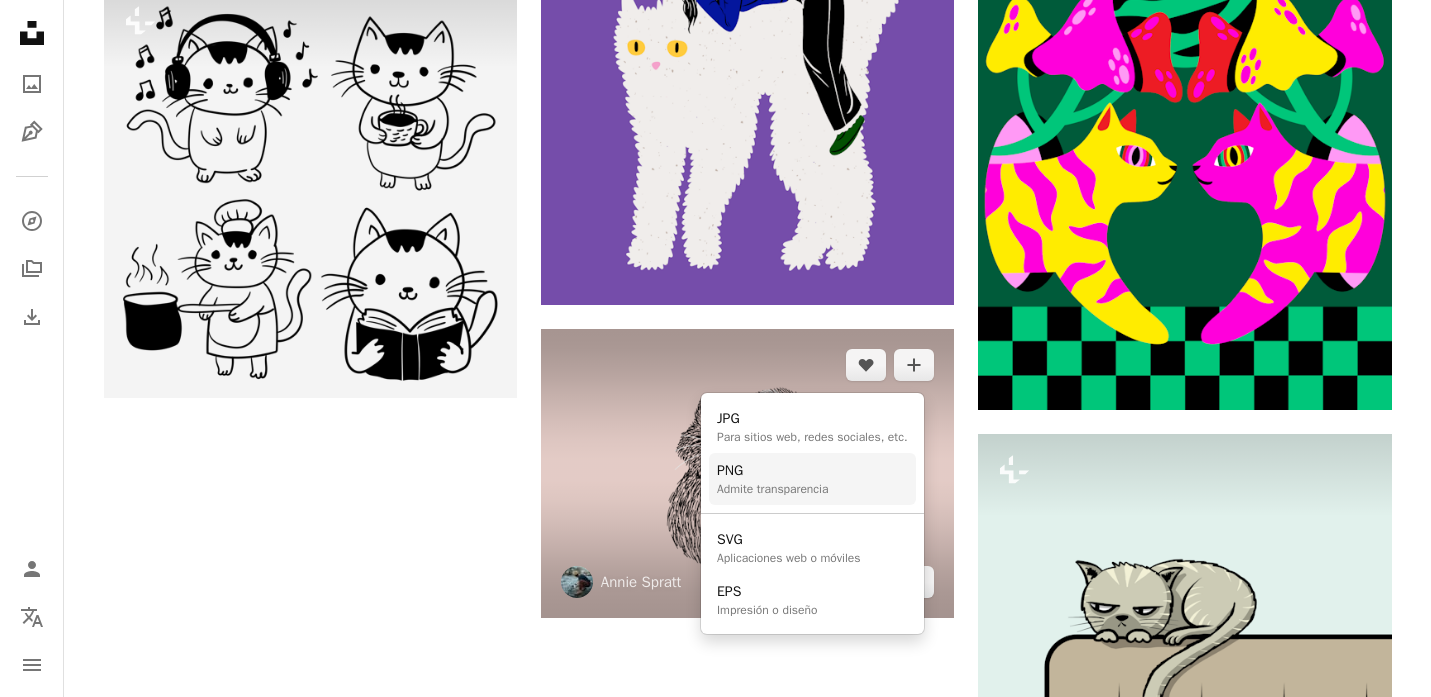 click on "Admite transparencia" at bounding box center [772, 489] 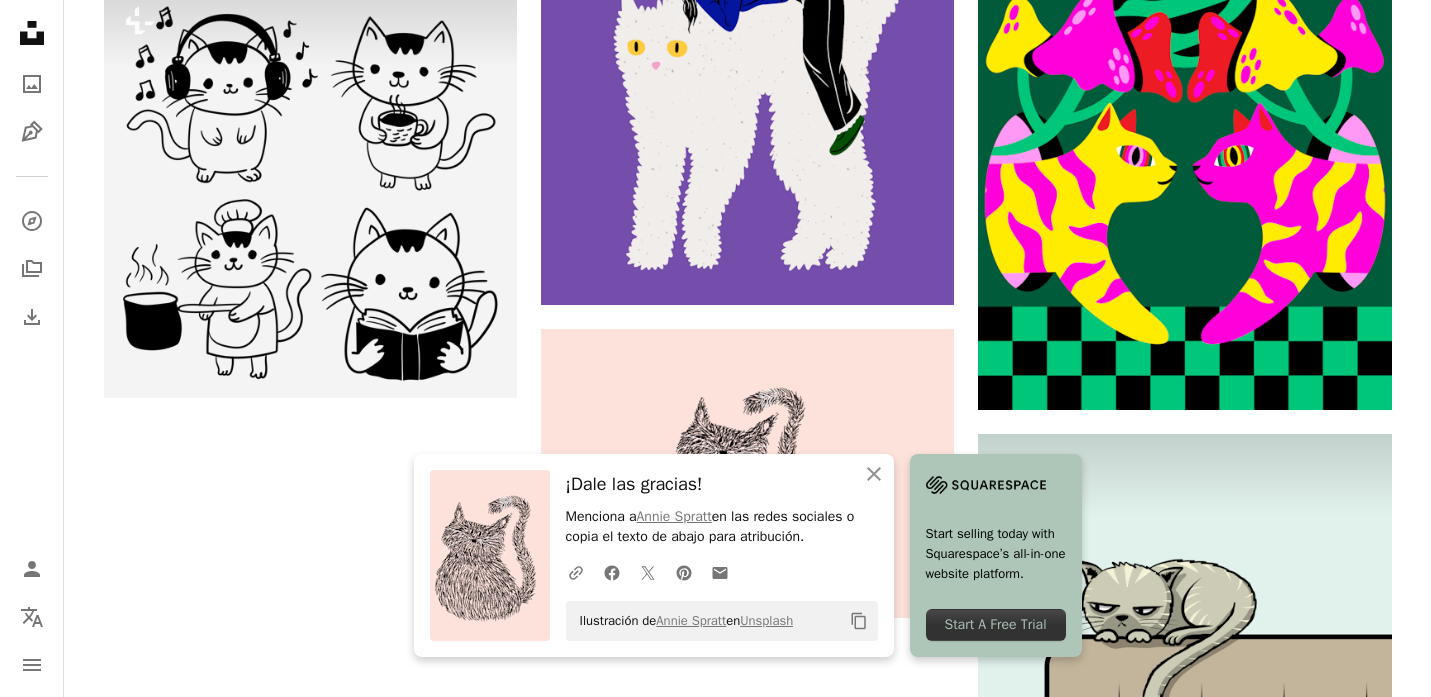 click on "A lock Descargar" at bounding box center [1320, 1136] 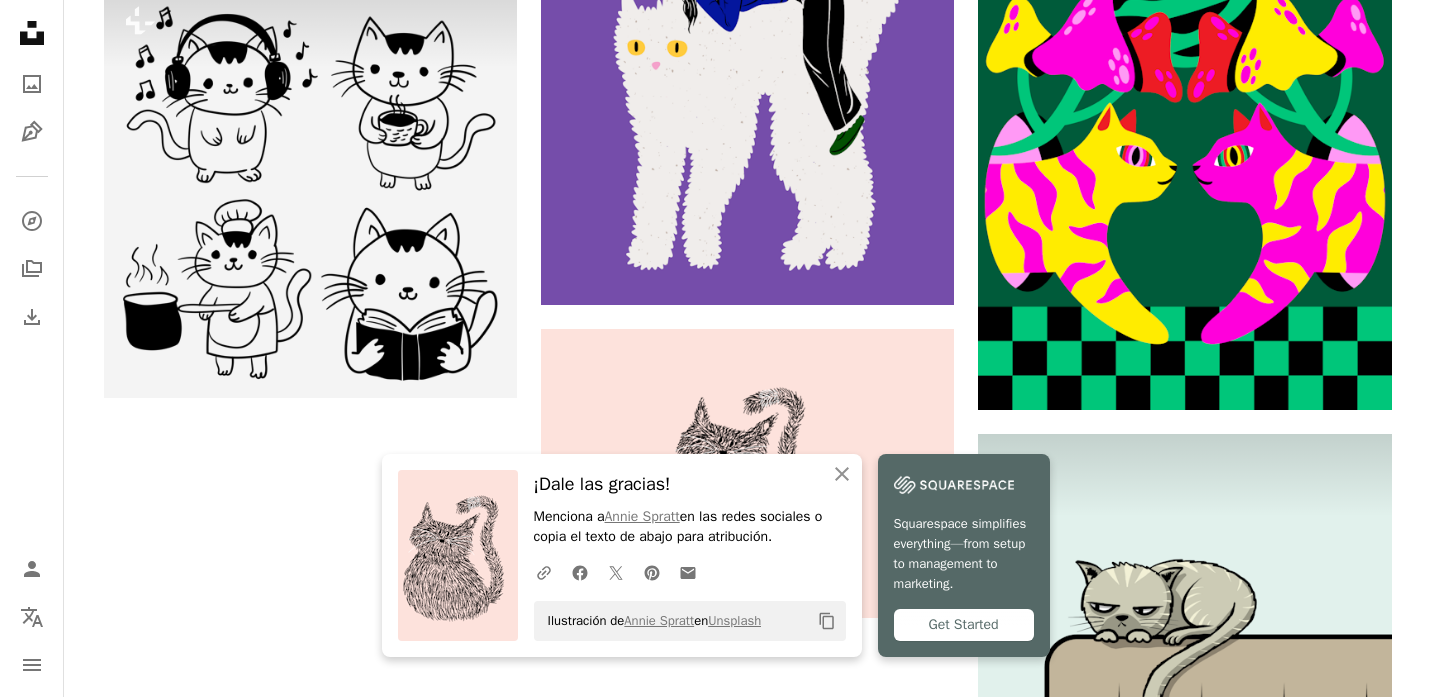 click on "An X shape" at bounding box center (20, 20) 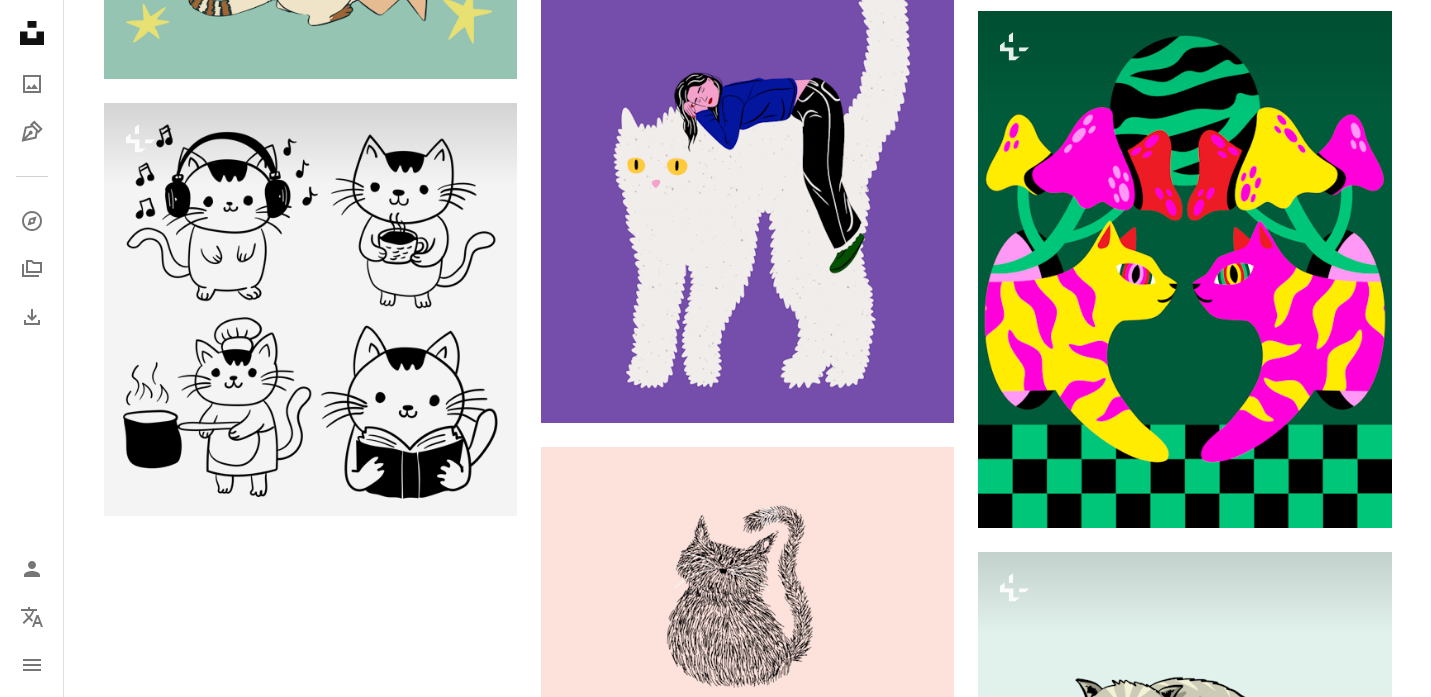 scroll, scrollTop: 3124, scrollLeft: 0, axis: vertical 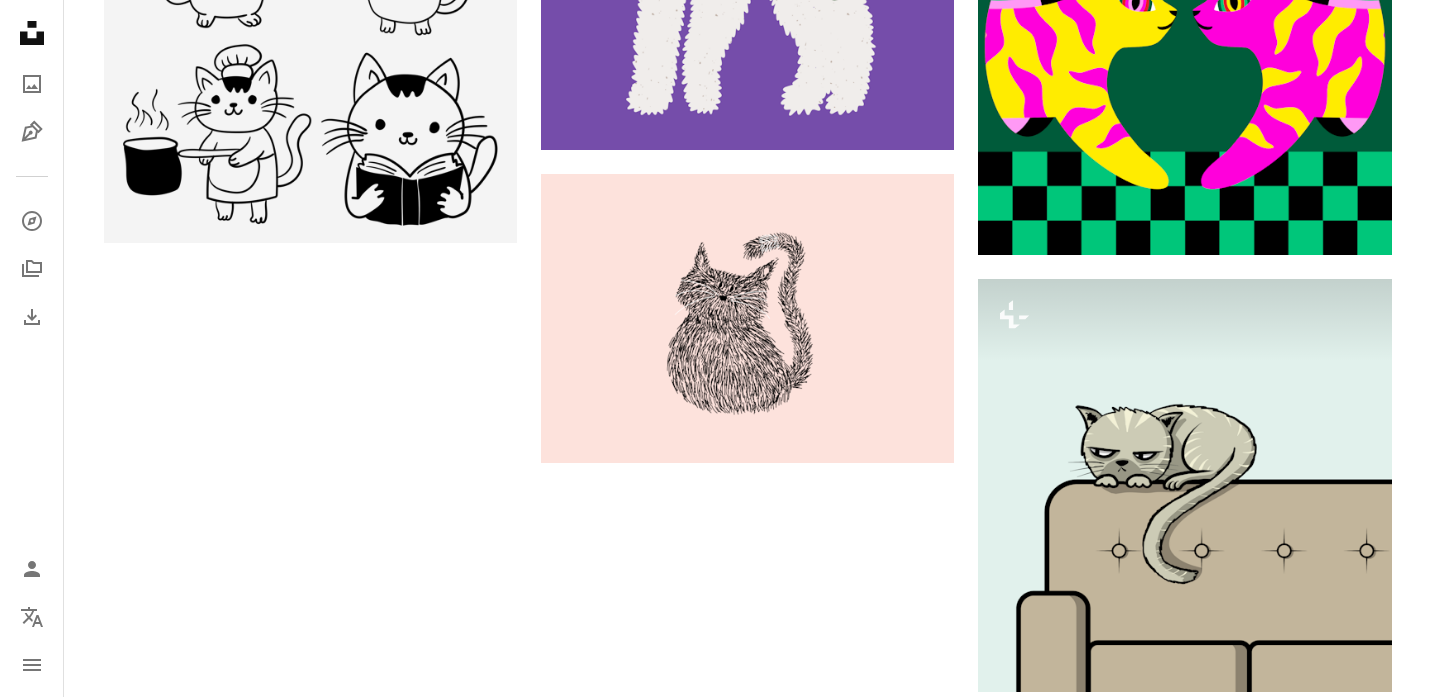 click on "Cargar más" at bounding box center [748, 1097] 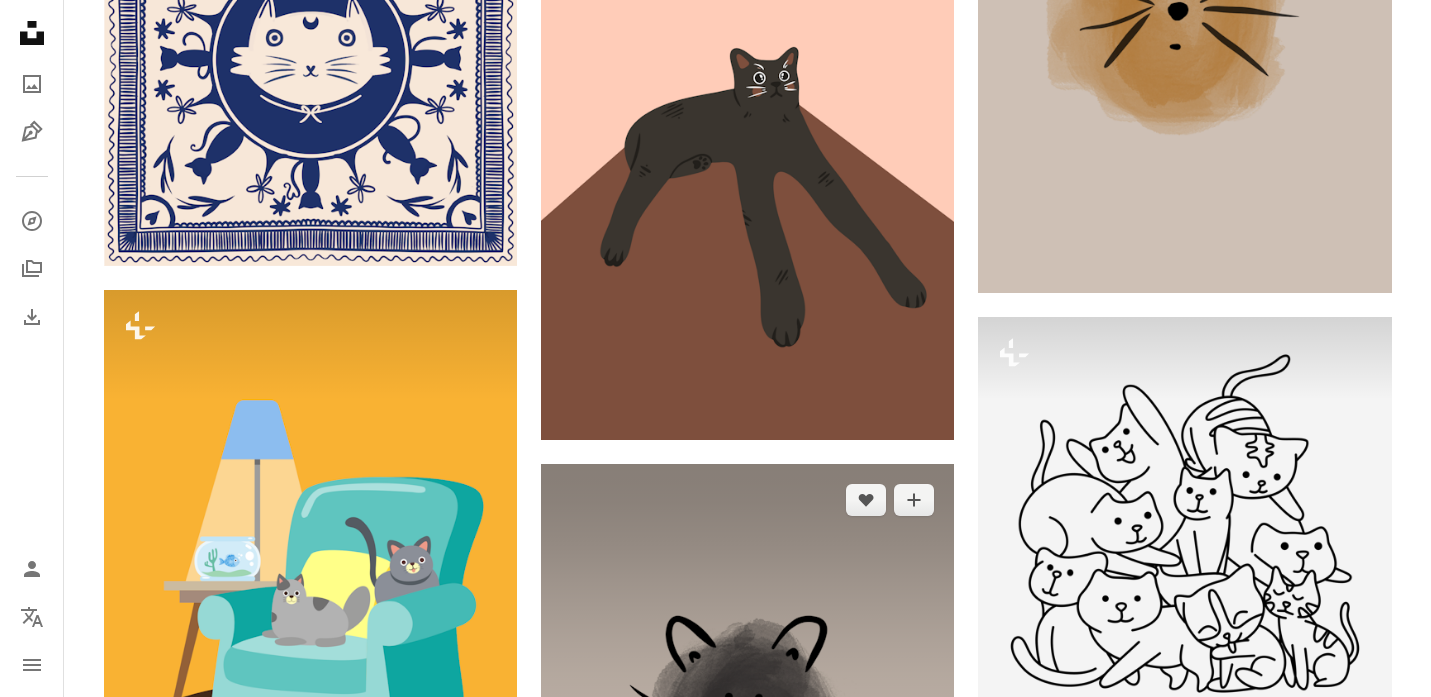 scroll, scrollTop: 4828, scrollLeft: 0, axis: vertical 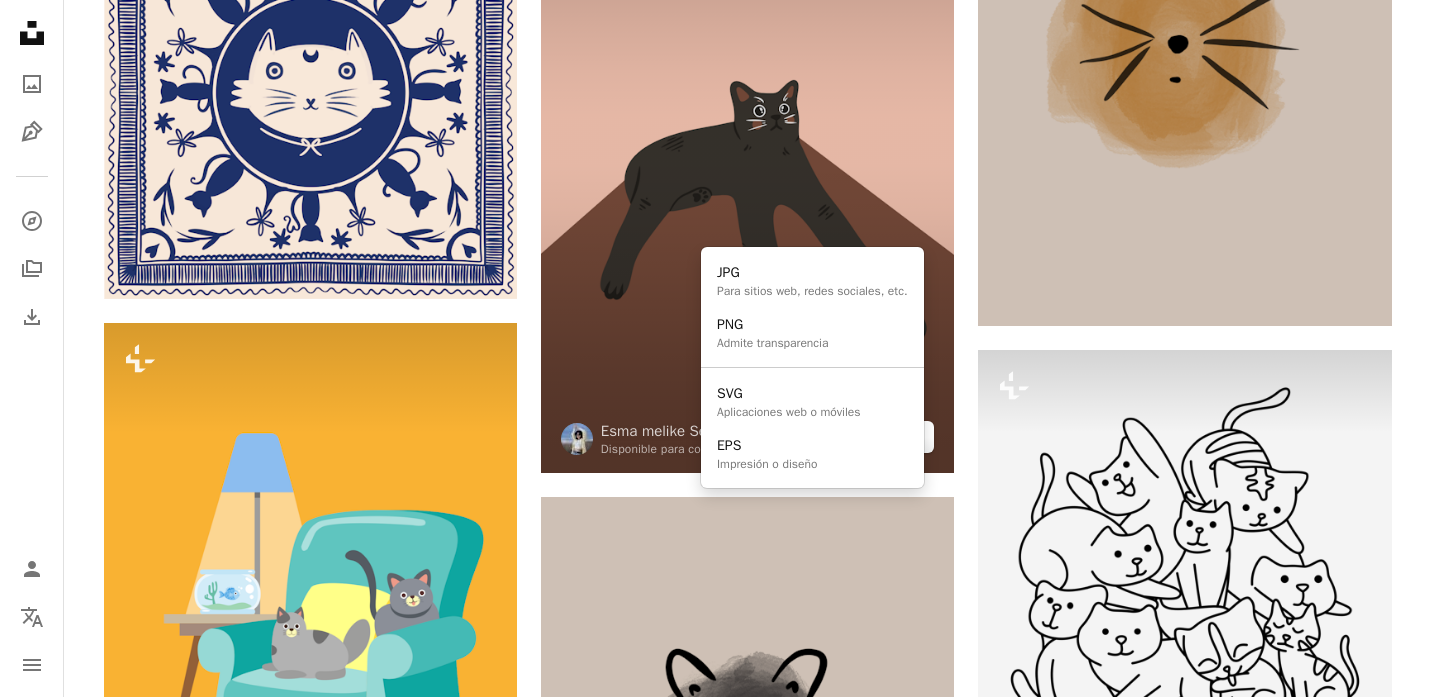 click on "Arrow pointing down" 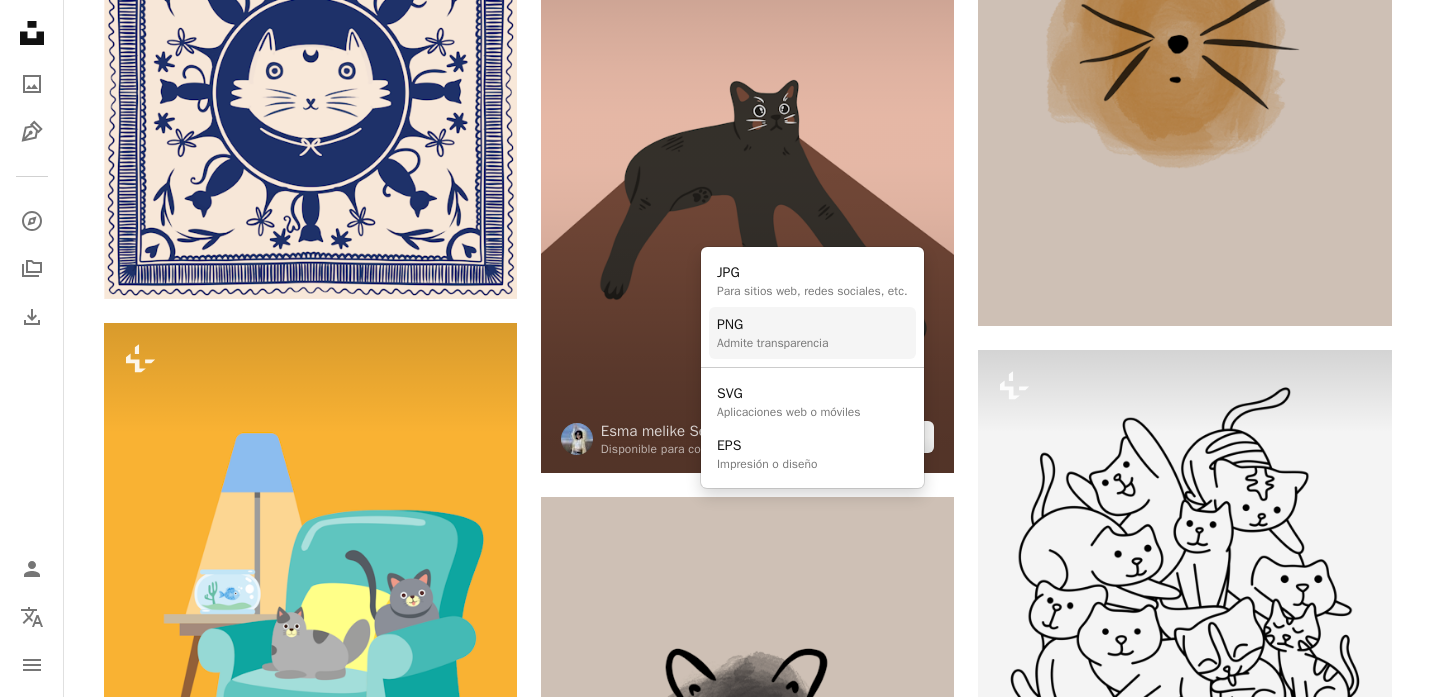 click on "PNG Admite transparencia" at bounding box center (812, 333) 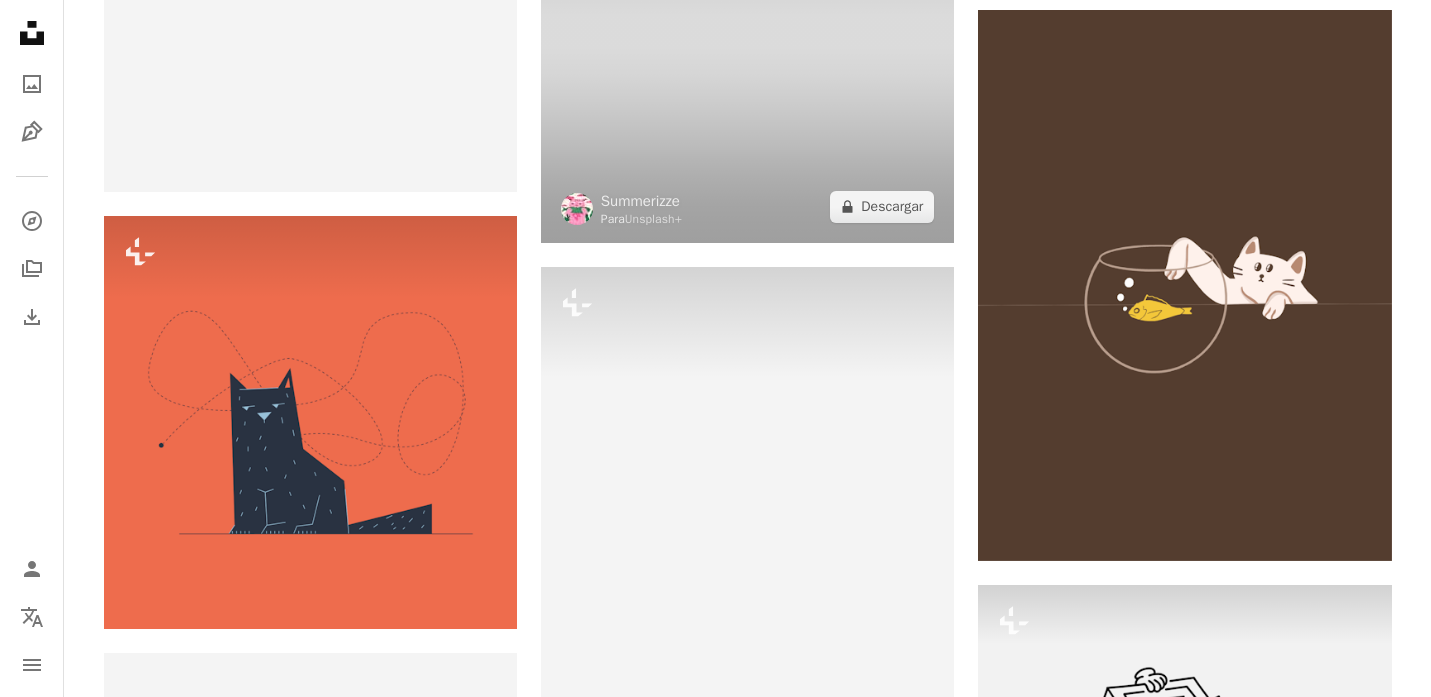 scroll, scrollTop: 6555, scrollLeft: 0, axis: vertical 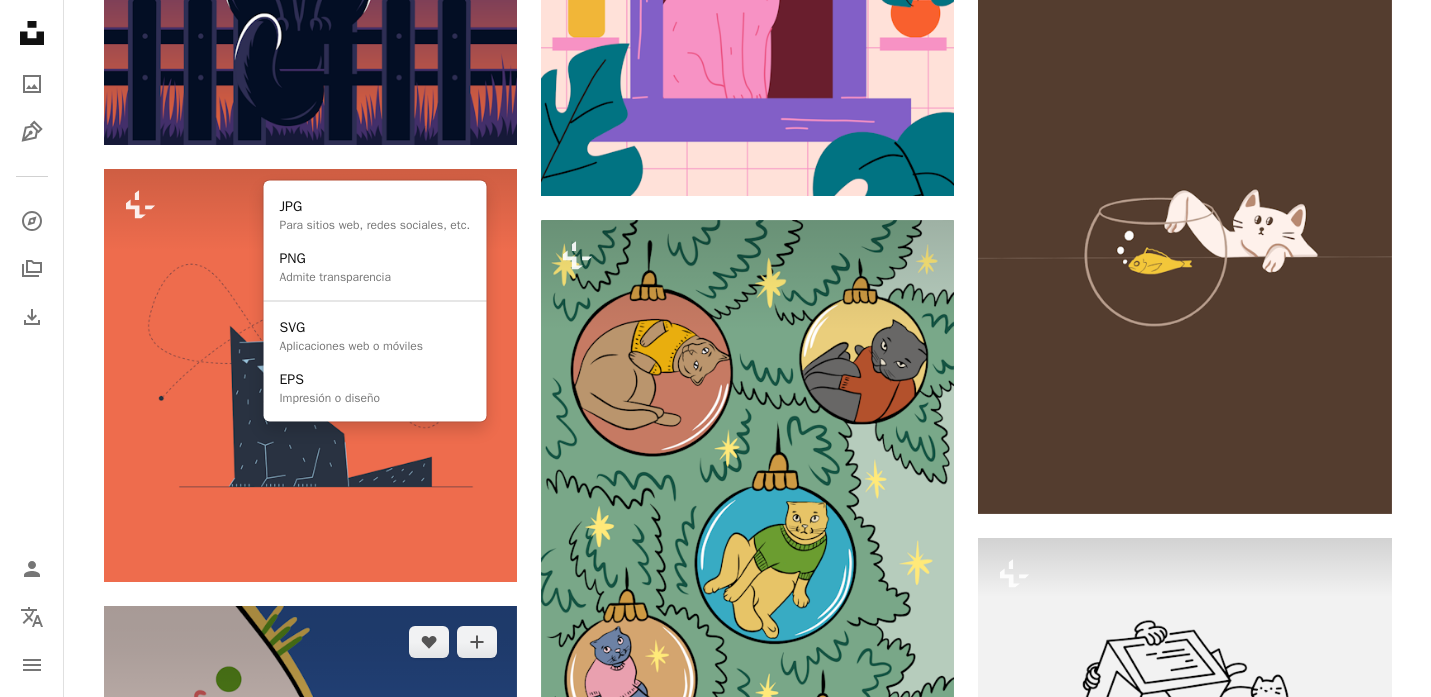 click on "Arrow pointing down" at bounding box center (477, 1220) 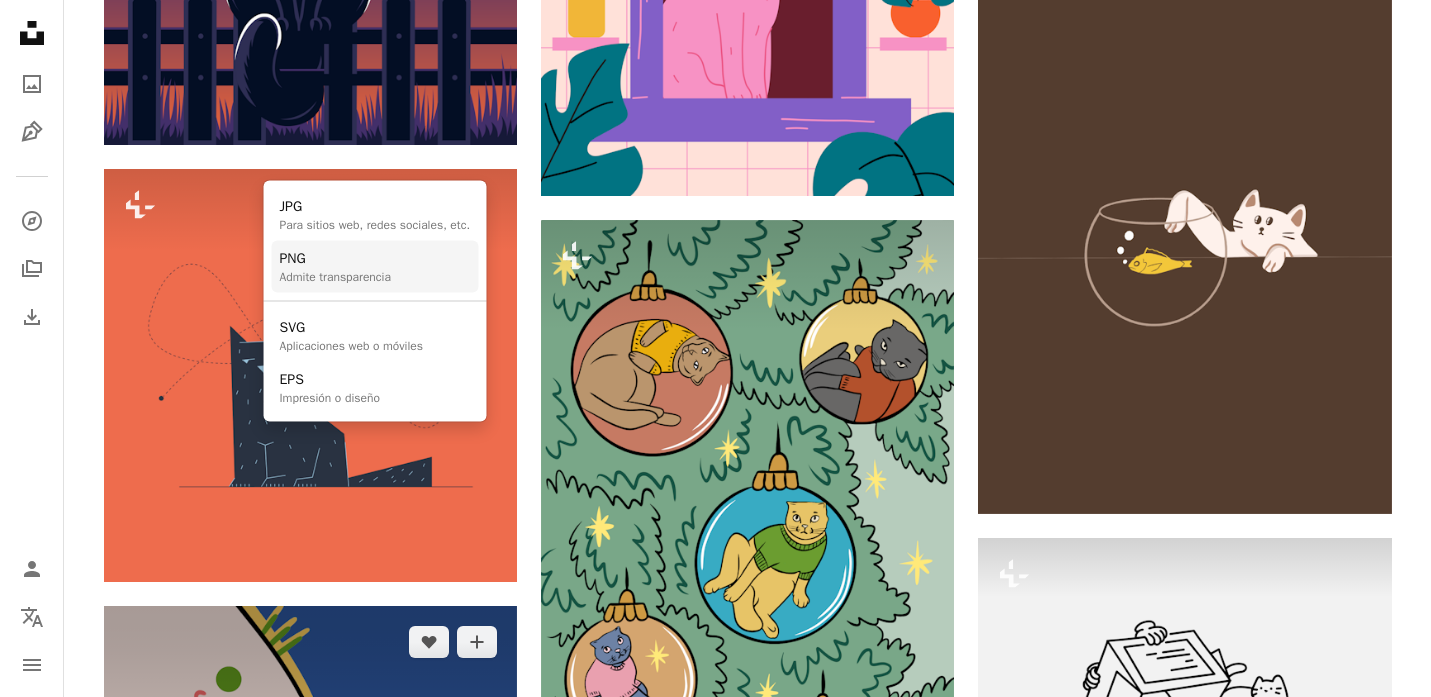 click on "PNG Admite transparencia" at bounding box center (375, 266) 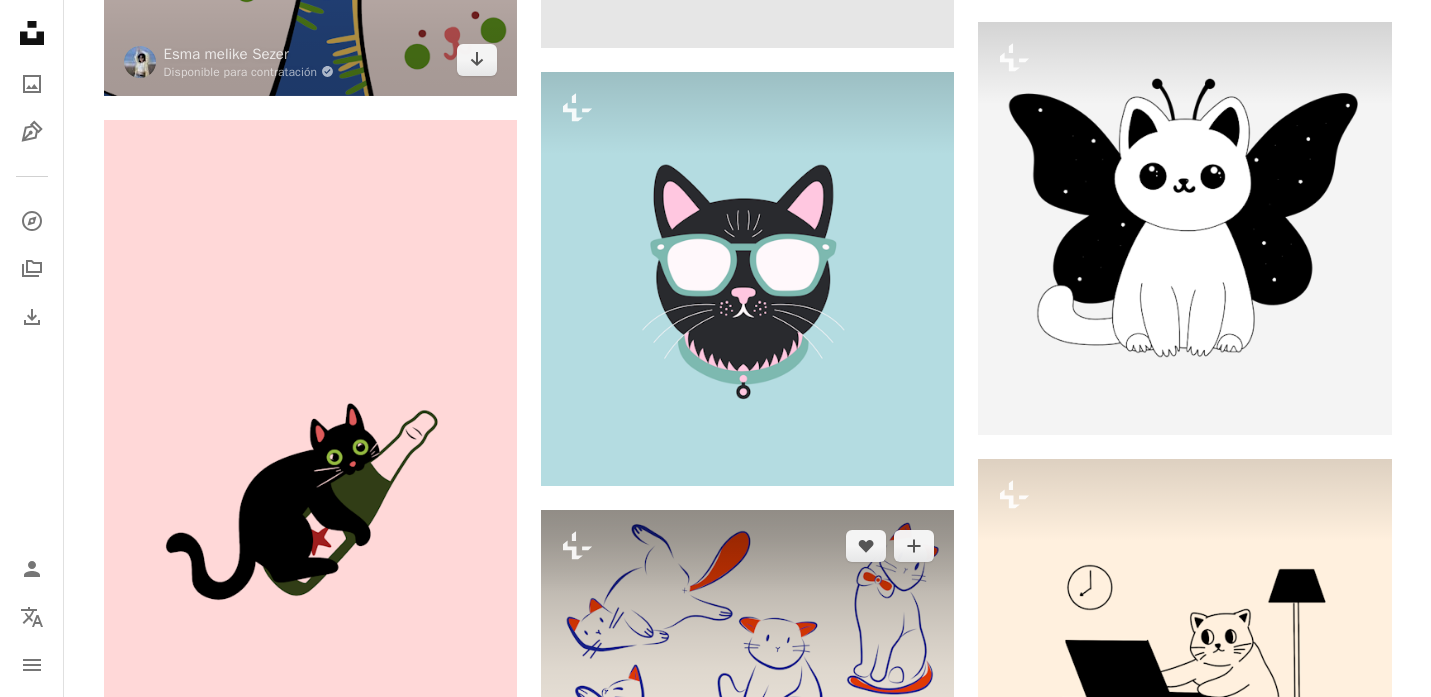 scroll, scrollTop: 7816, scrollLeft: 0, axis: vertical 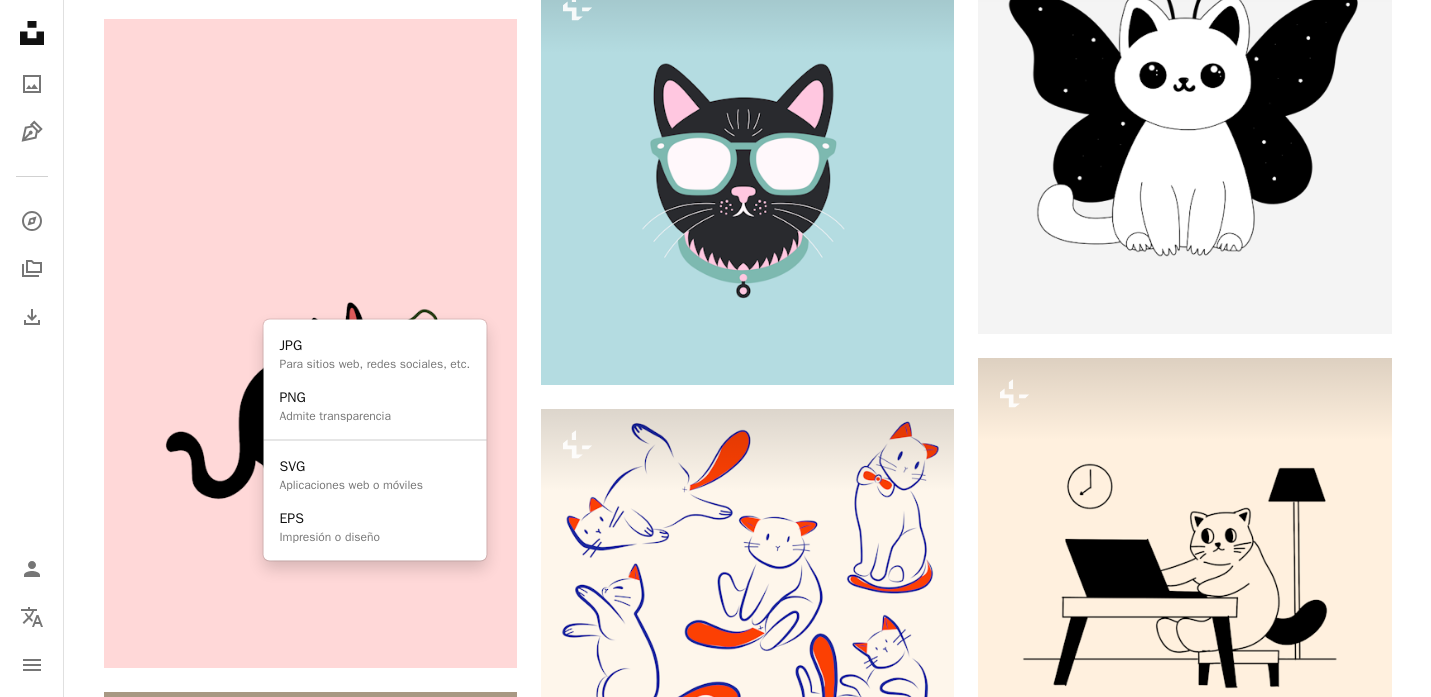 click on "Arrow pointing down" 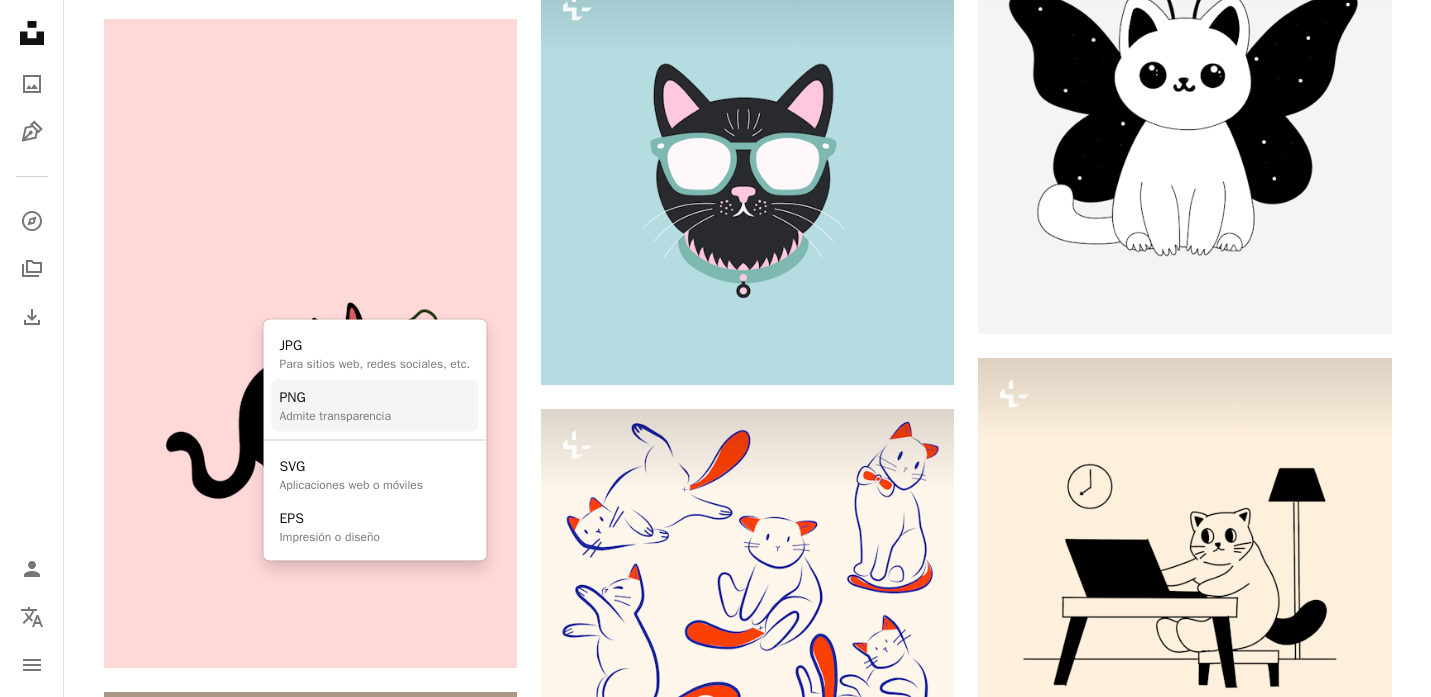 click on "Admite transparencia" at bounding box center (335, 415) 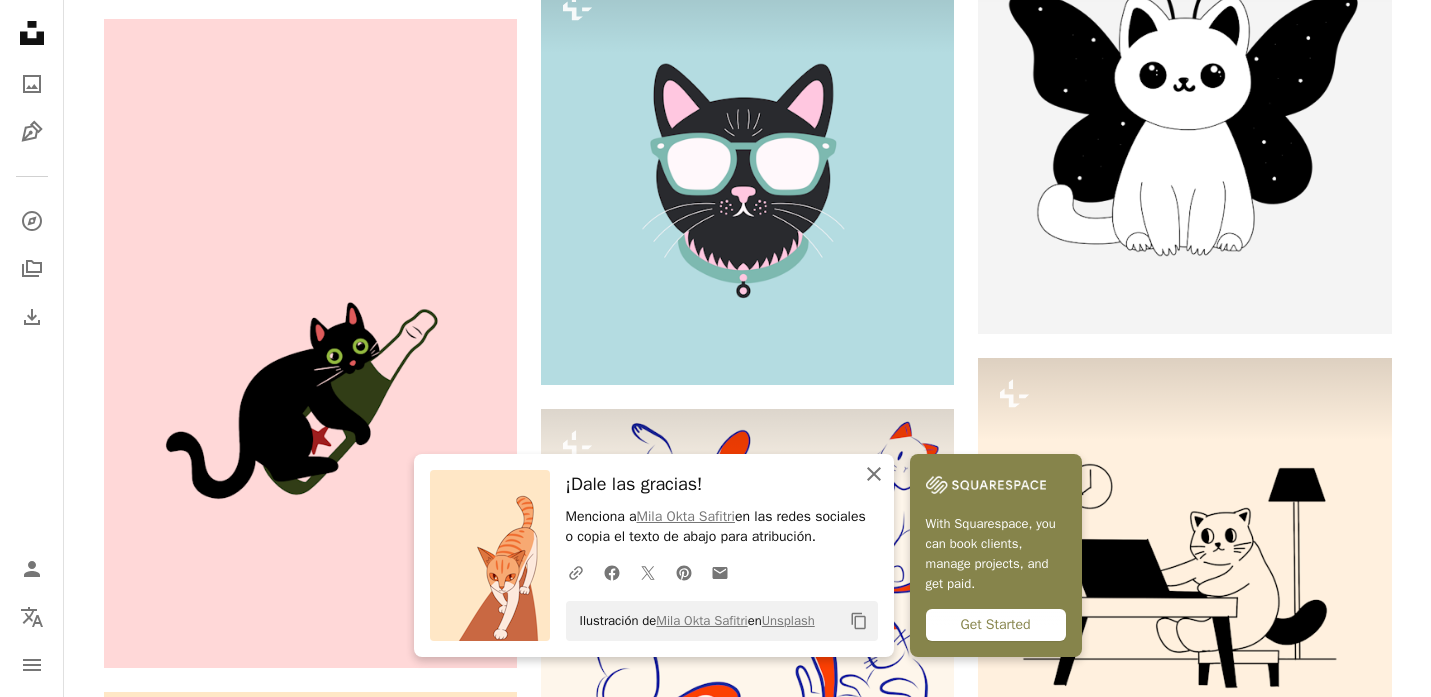 click on "An X shape" 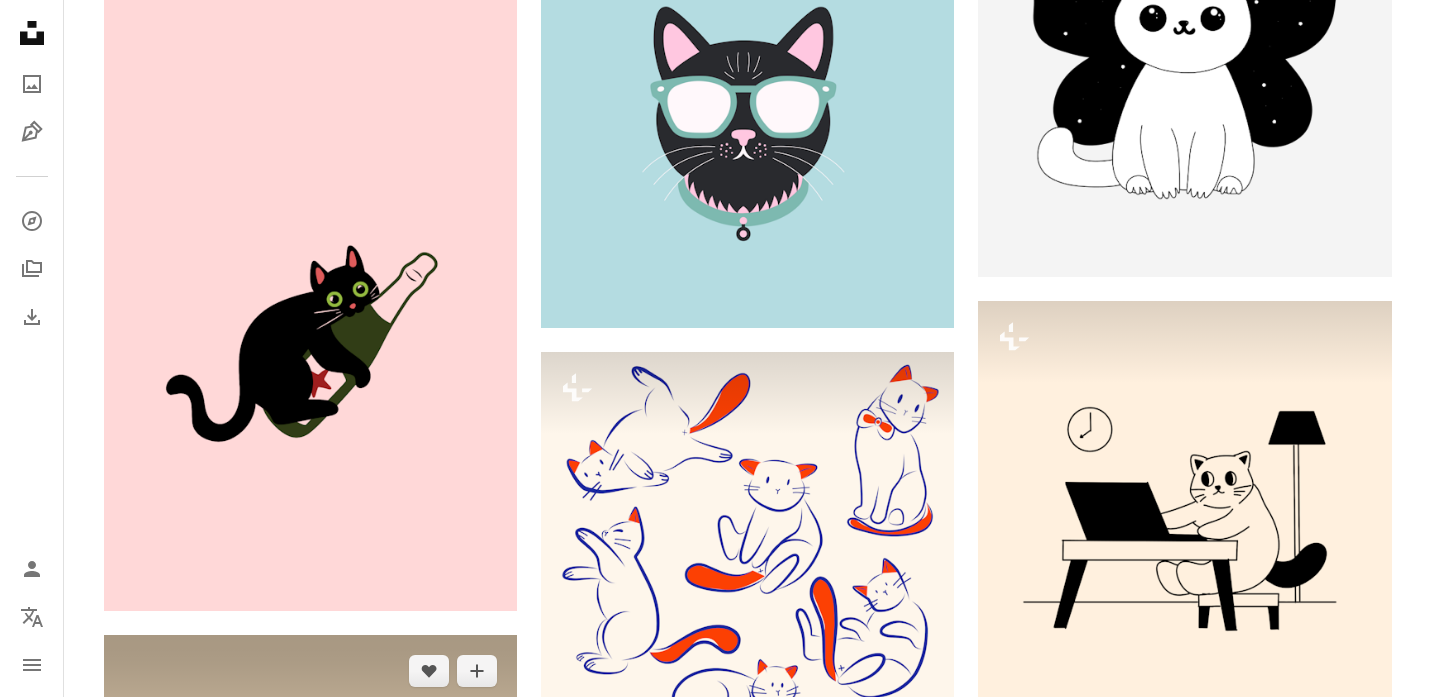 scroll, scrollTop: 7839, scrollLeft: 0, axis: vertical 